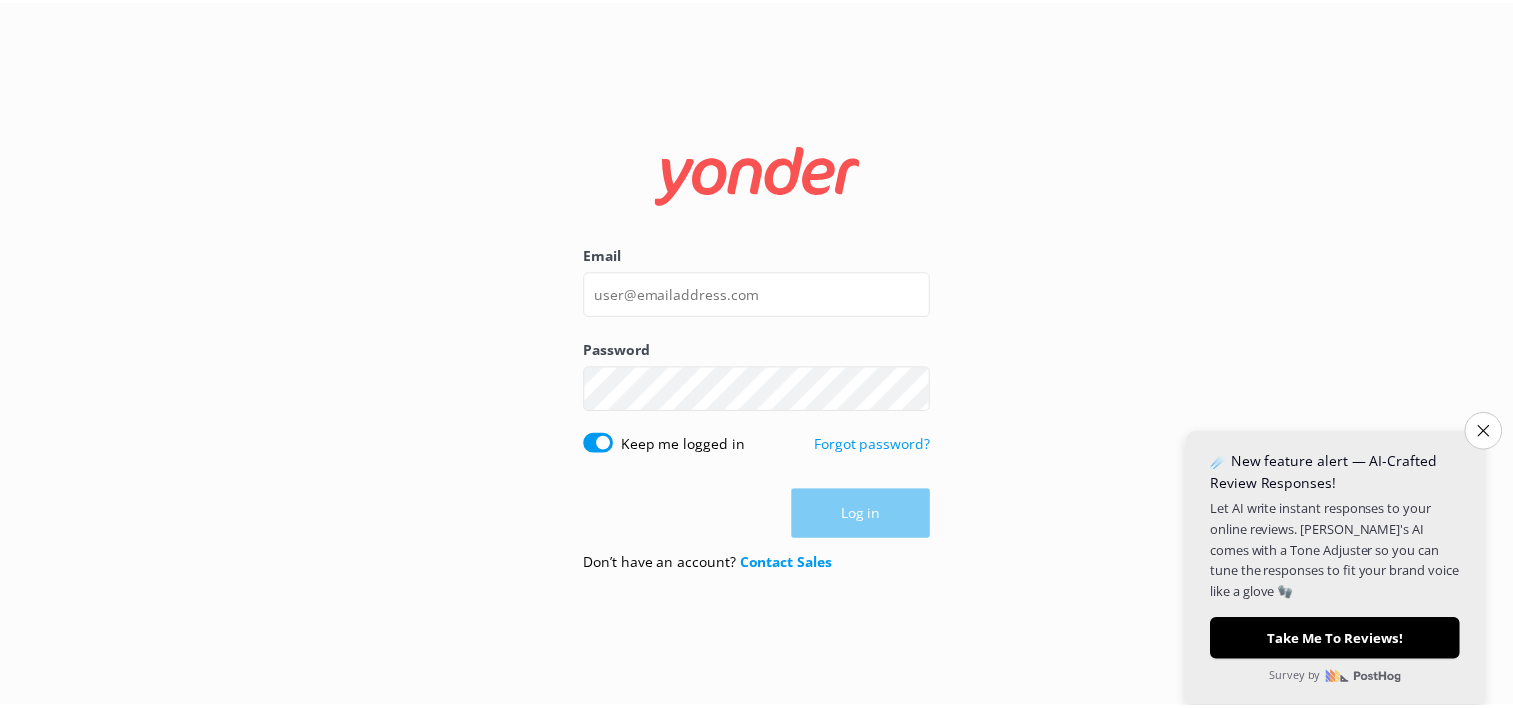 scroll, scrollTop: 0, scrollLeft: 0, axis: both 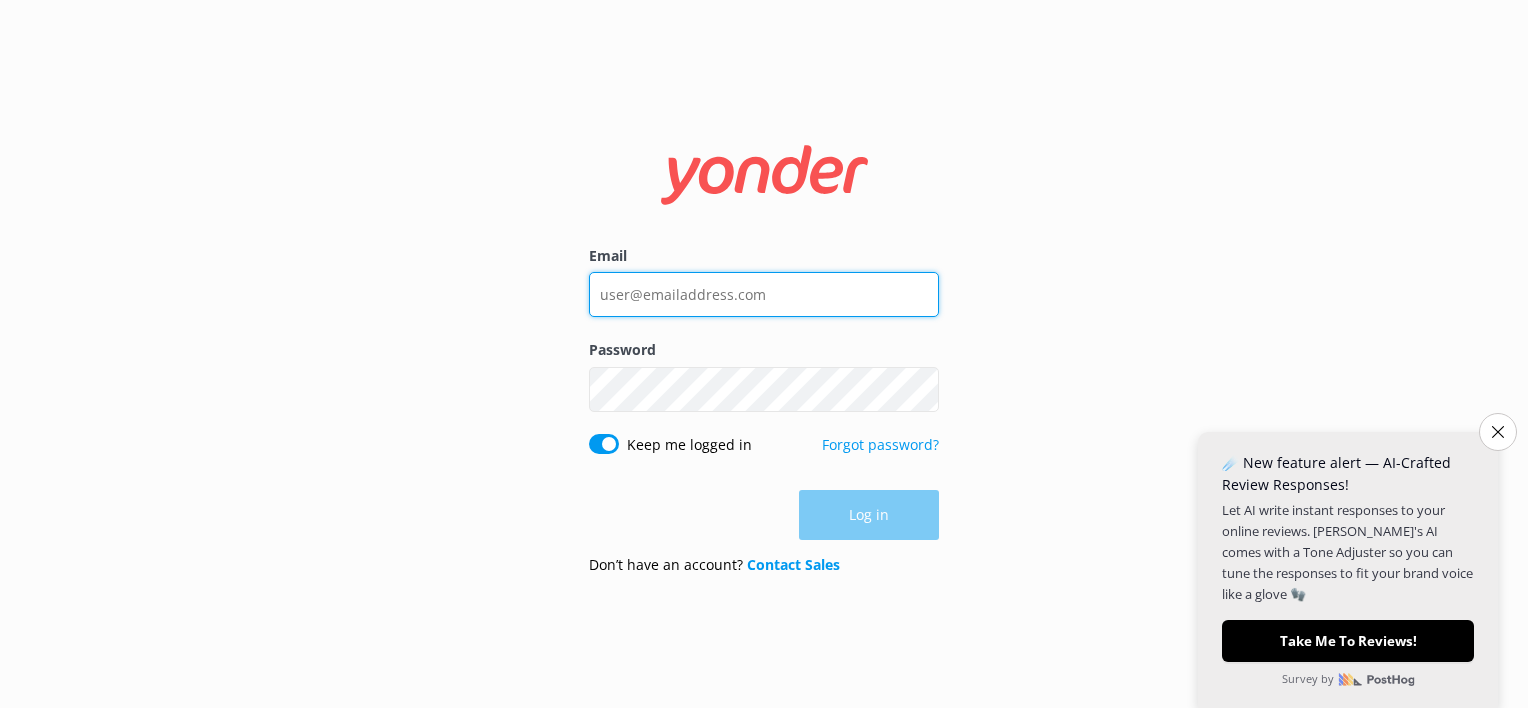 click on "Email" at bounding box center (764, 294) 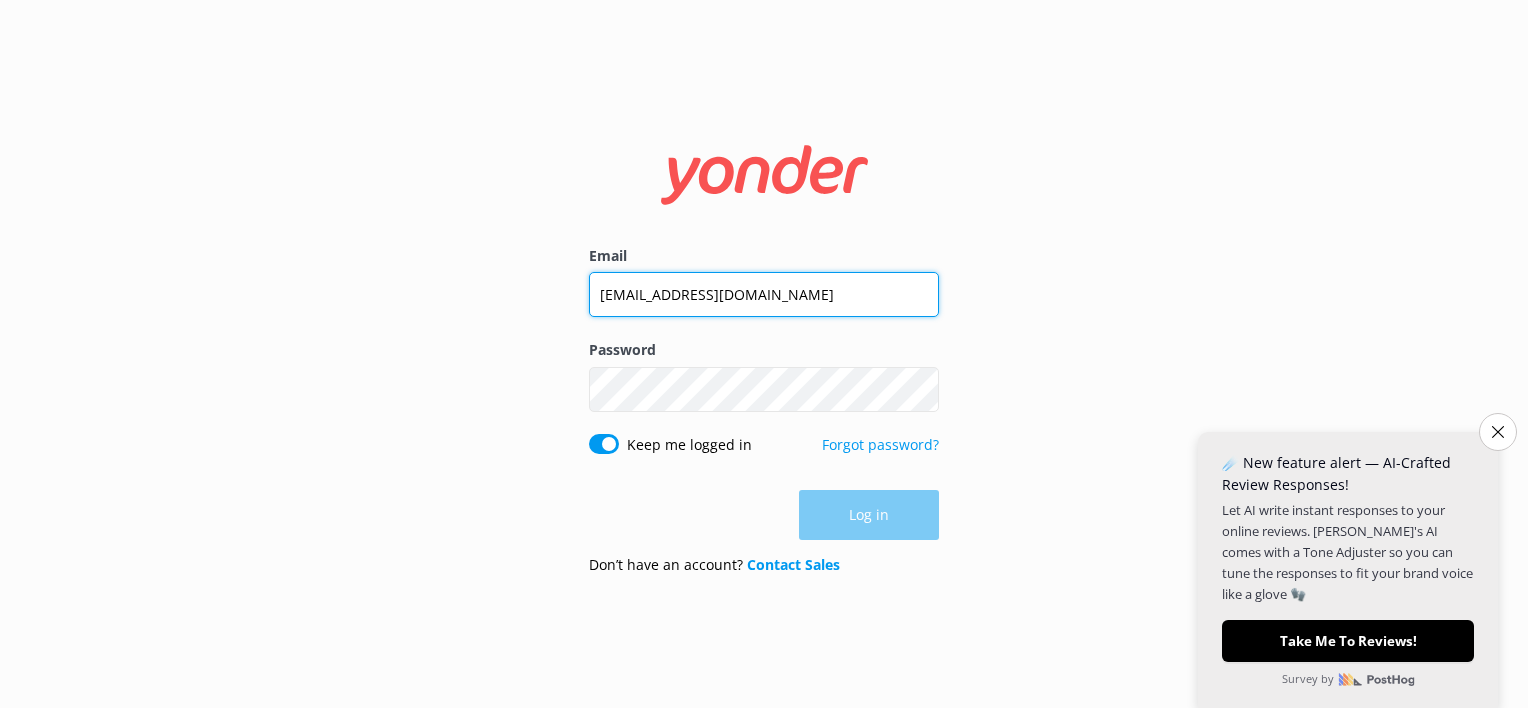 type on "[EMAIL_ADDRESS][DOMAIN_NAME]" 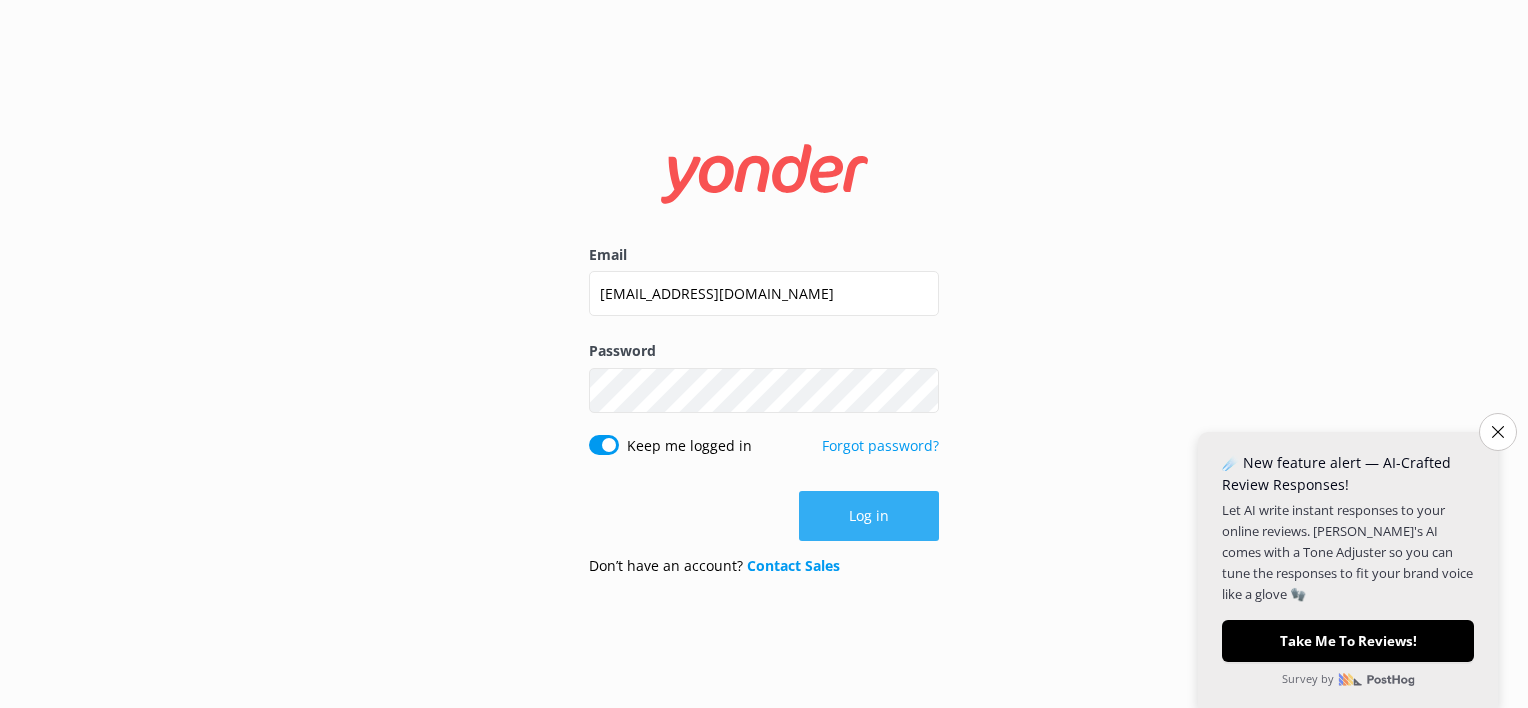 click on "Log in" at bounding box center (869, 516) 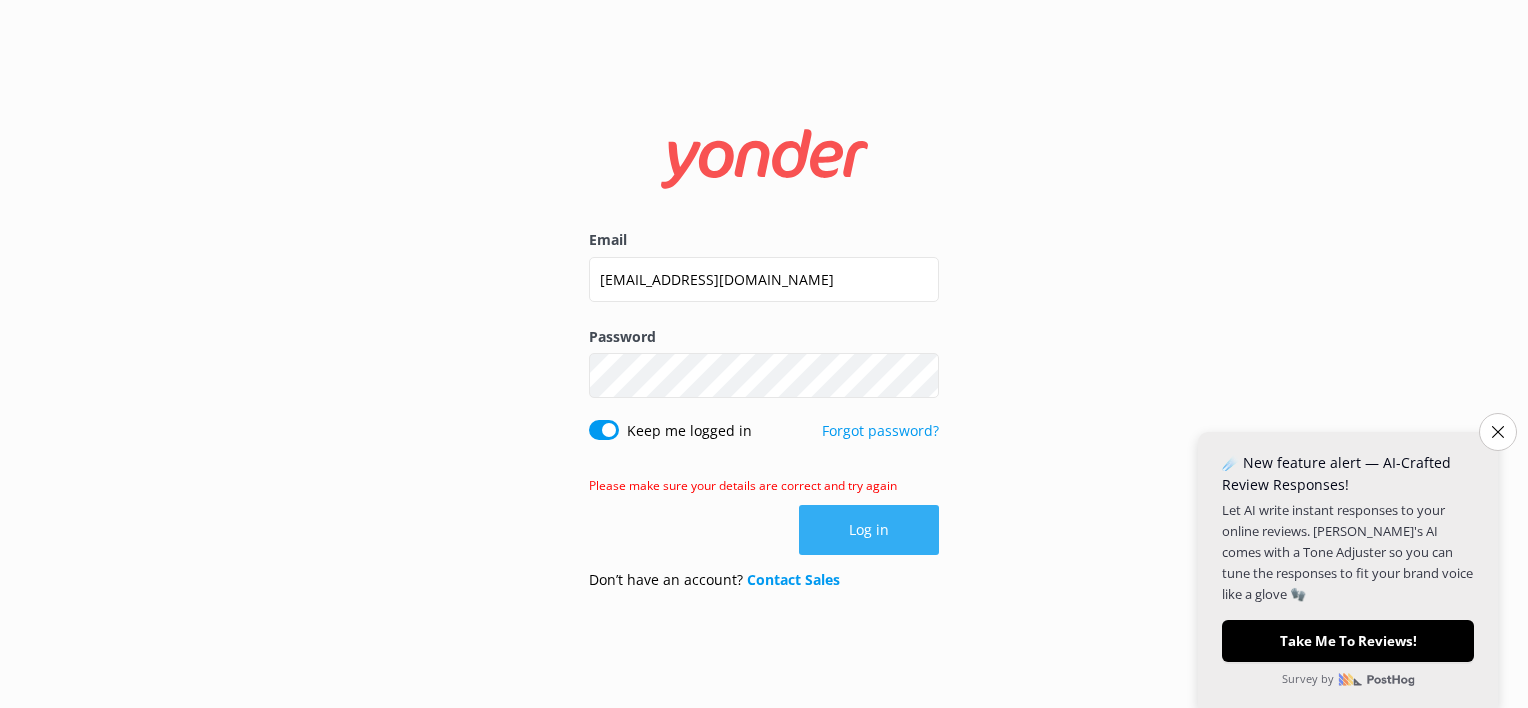 click on "Log in" at bounding box center (869, 530) 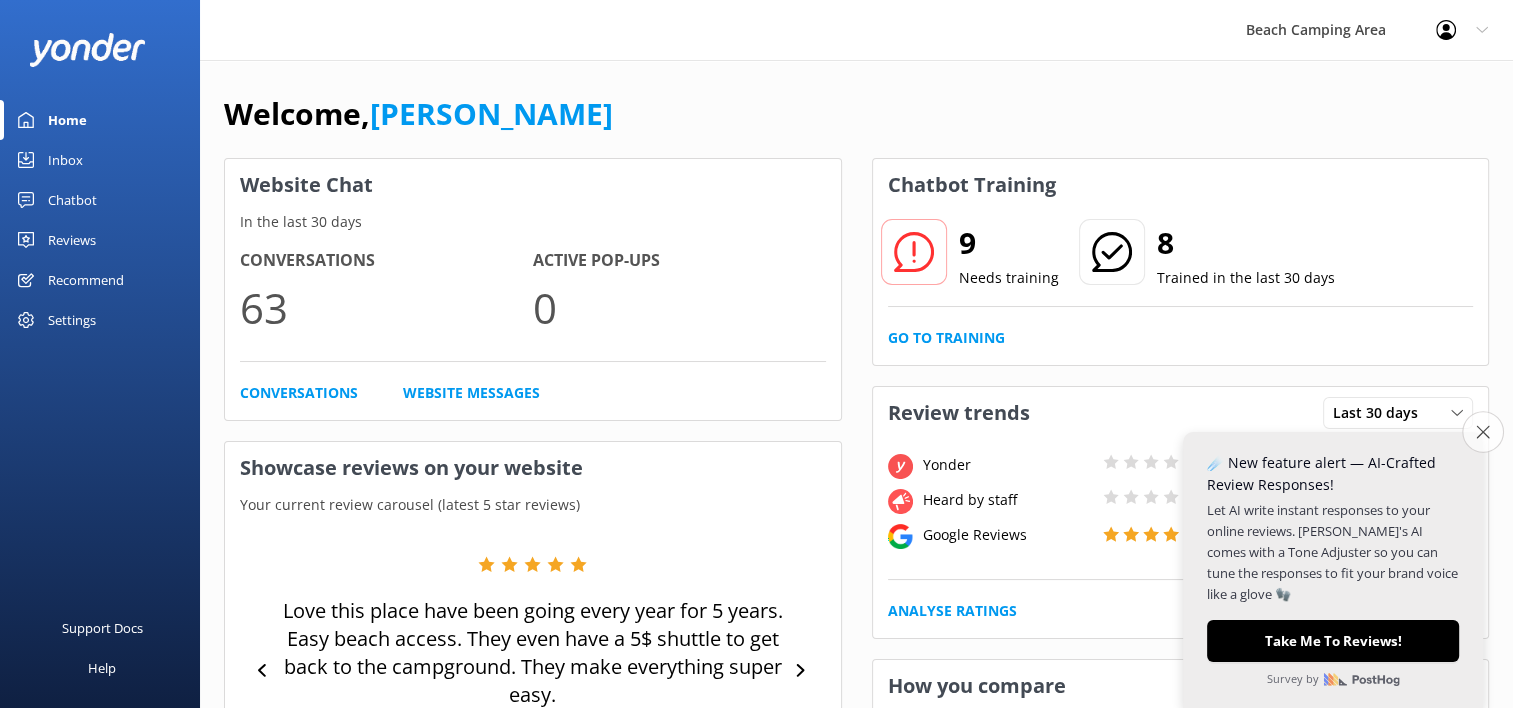 click on "Close survey" 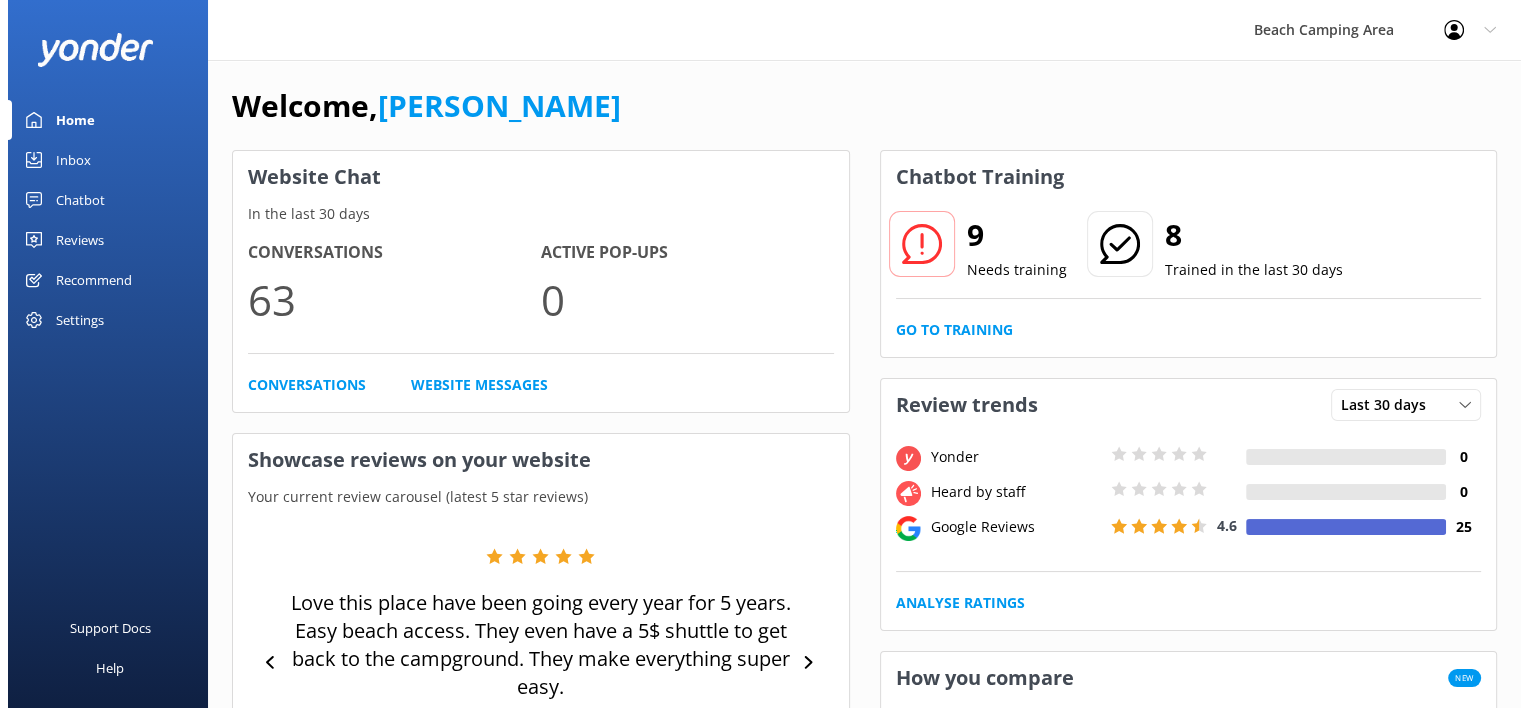 scroll, scrollTop: 0, scrollLeft: 0, axis: both 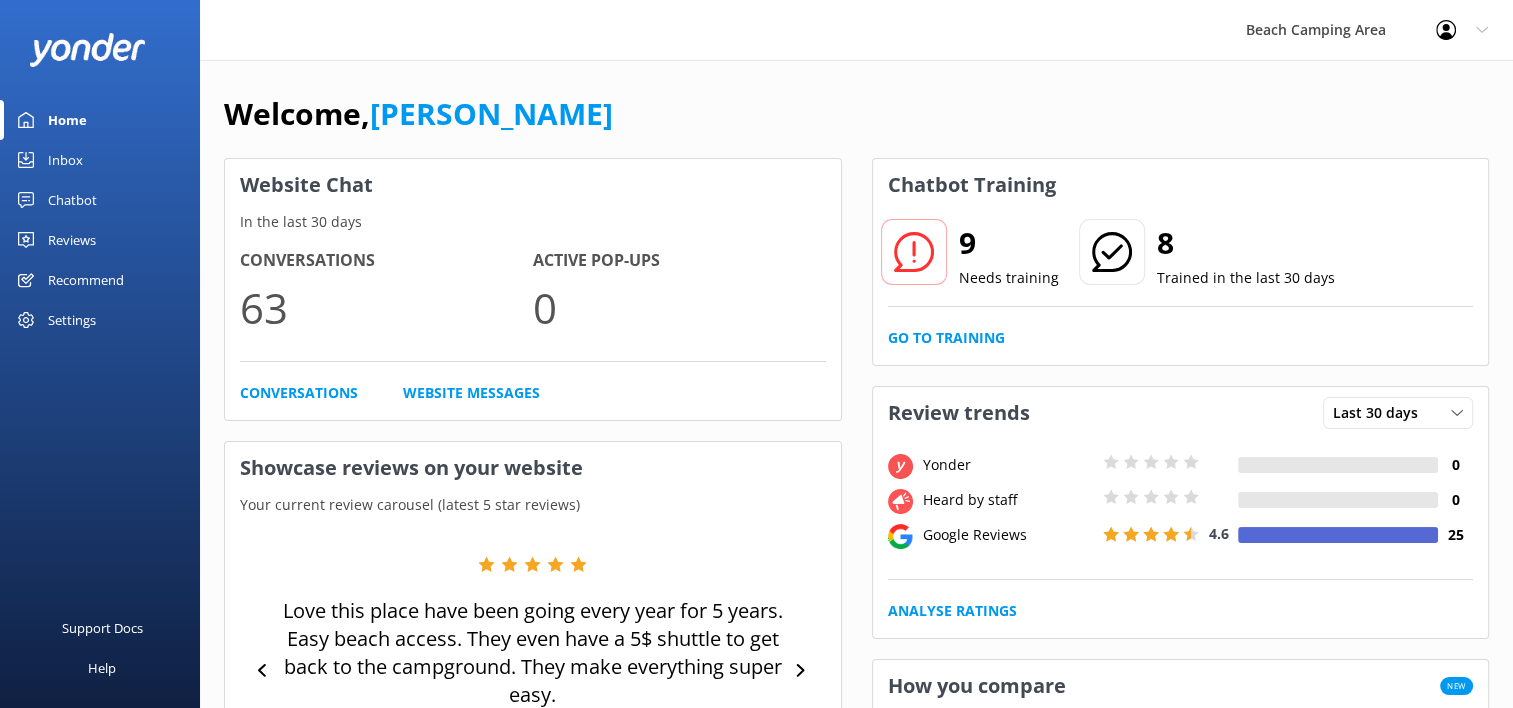 click on "Chatbot" at bounding box center [100, 200] 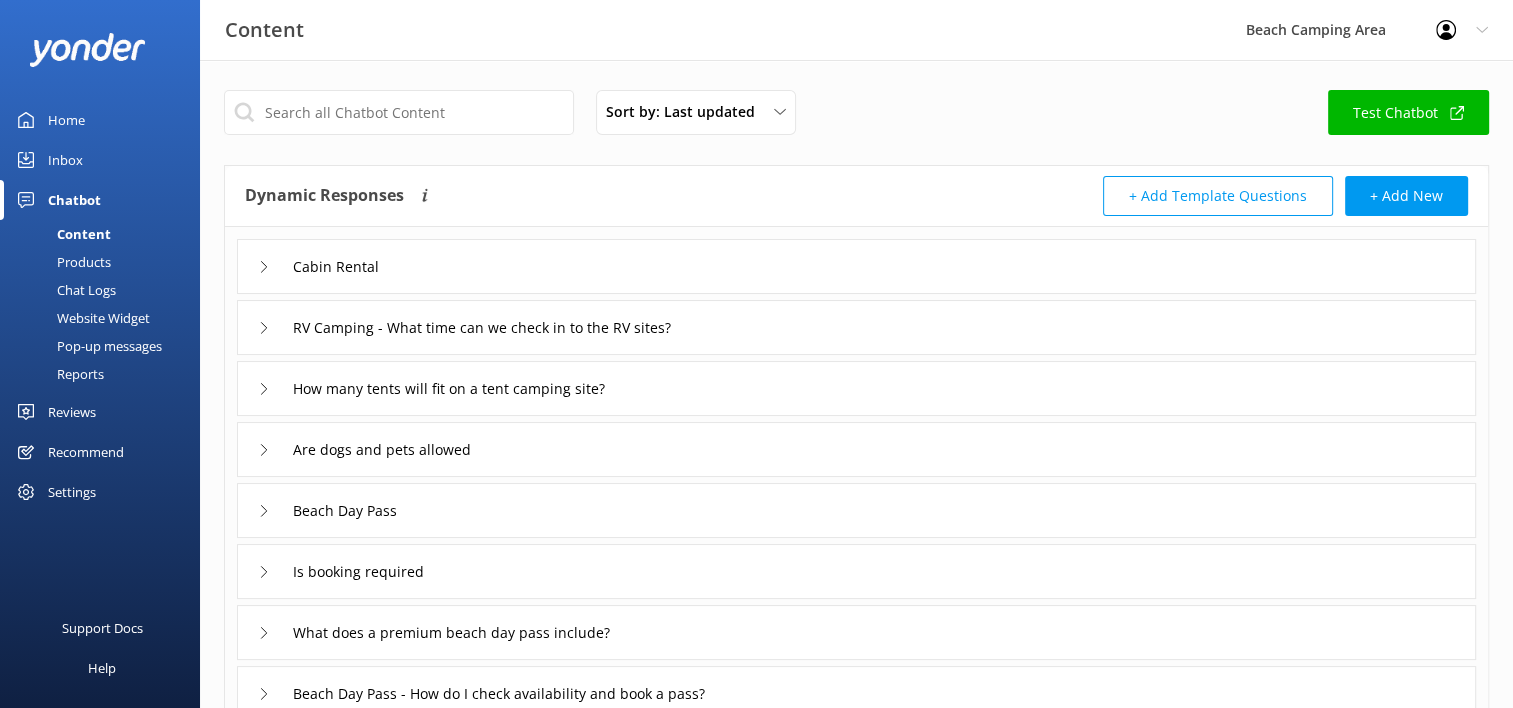 click on "Content" at bounding box center [61, 234] 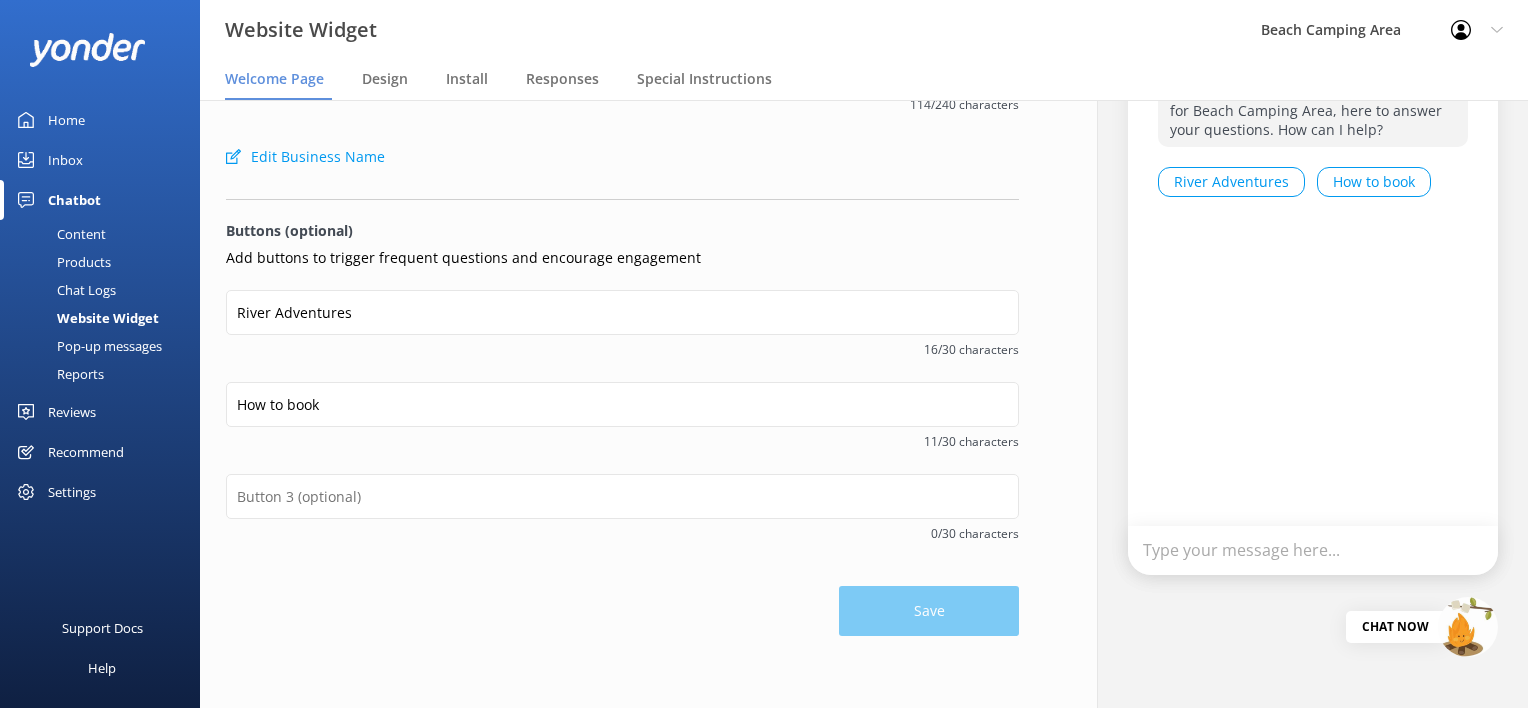 scroll, scrollTop: 0, scrollLeft: 0, axis: both 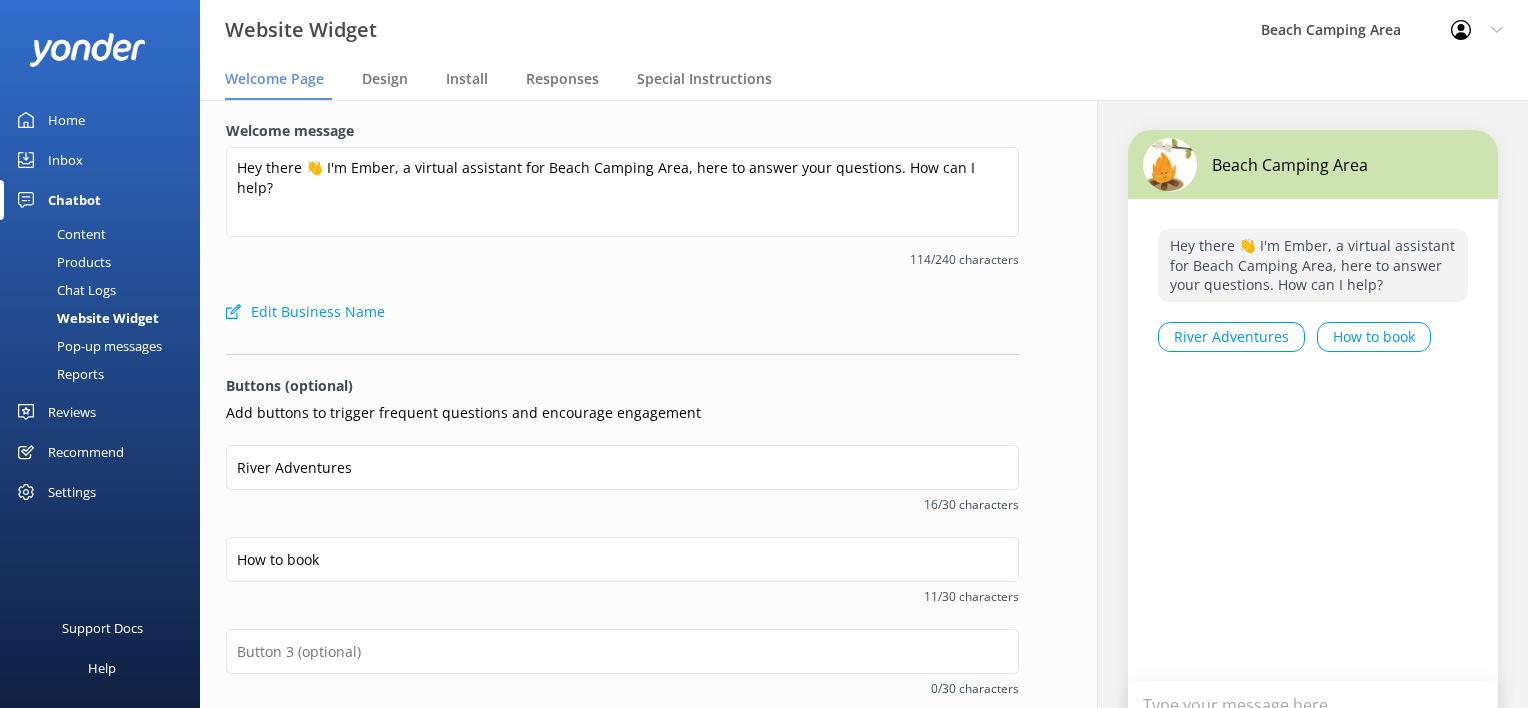 click on "Pop-up messages" at bounding box center [87, 346] 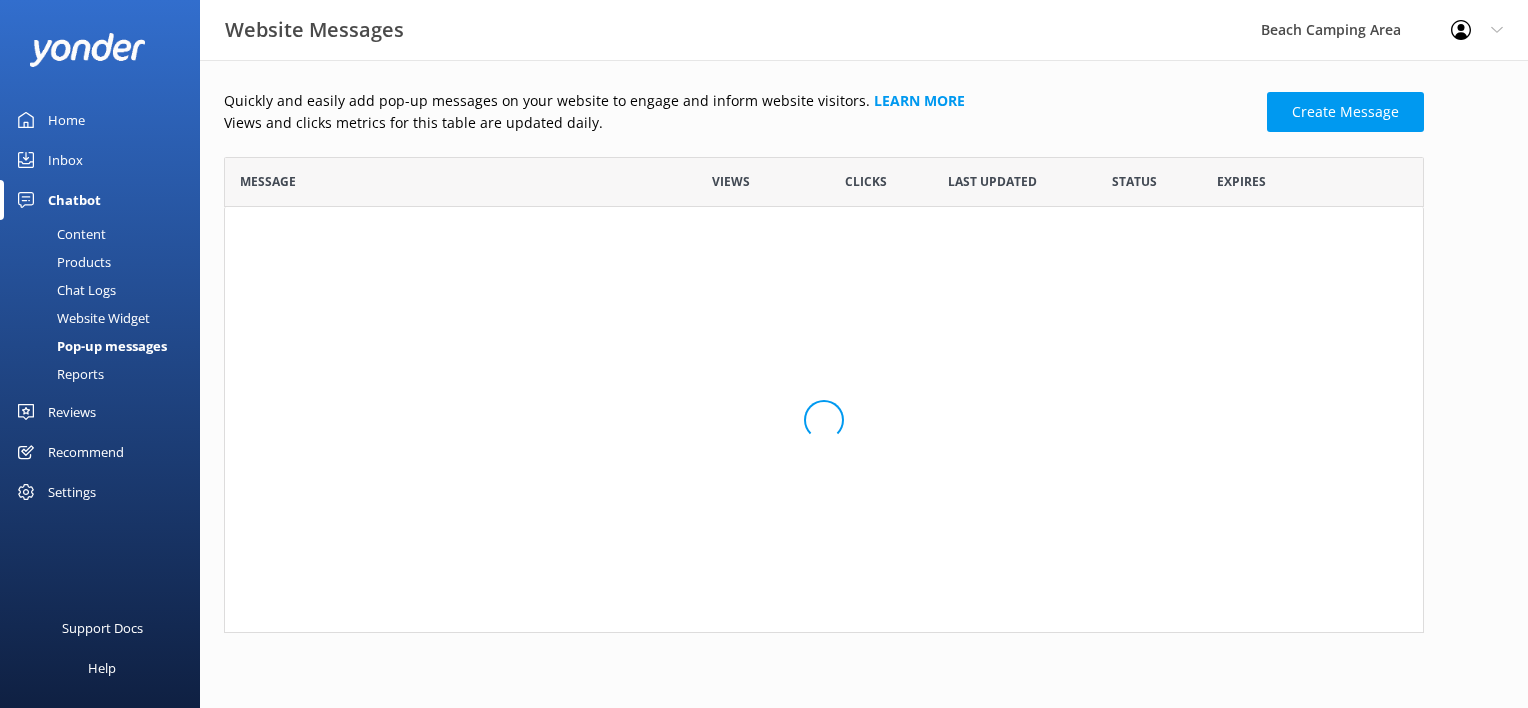 scroll, scrollTop: 16, scrollLeft: 16, axis: both 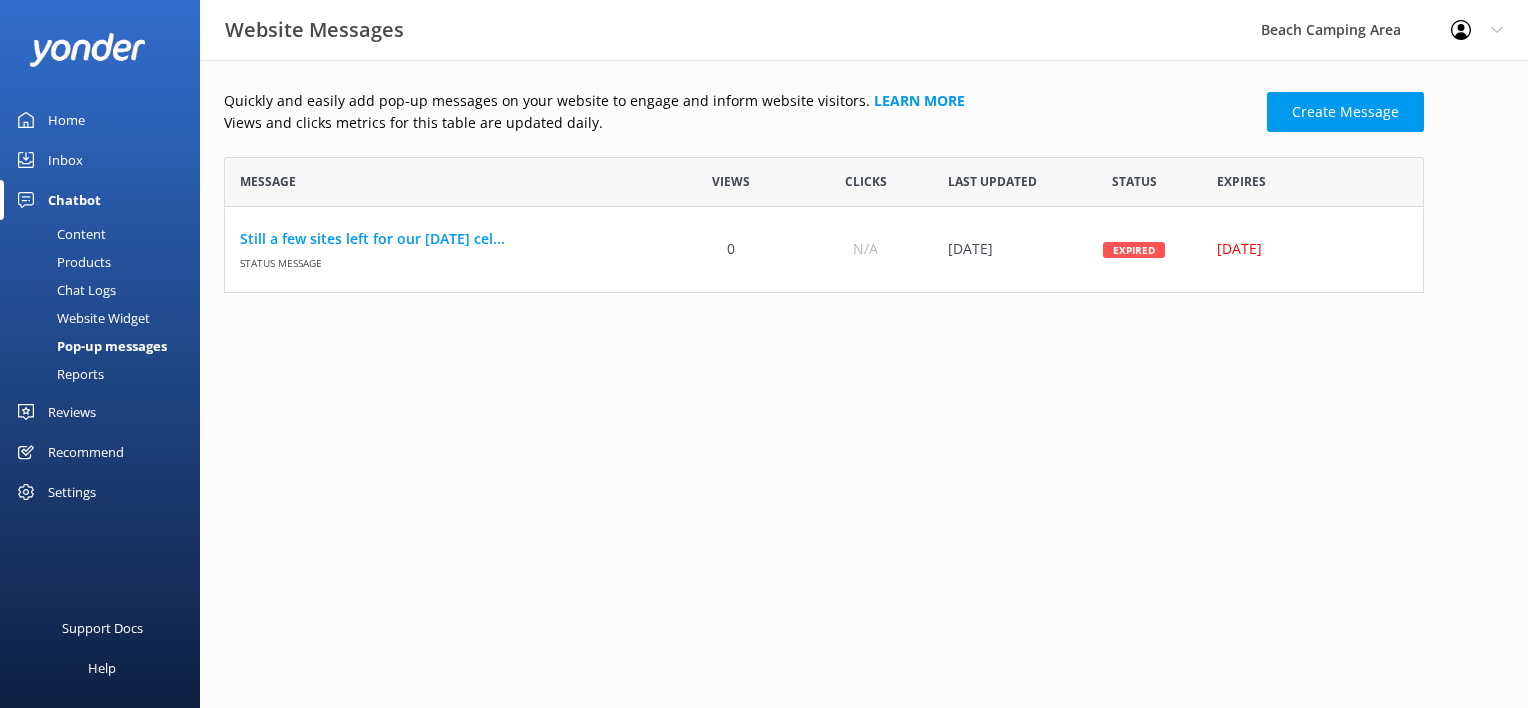 click on "Website Widget" at bounding box center [81, 318] 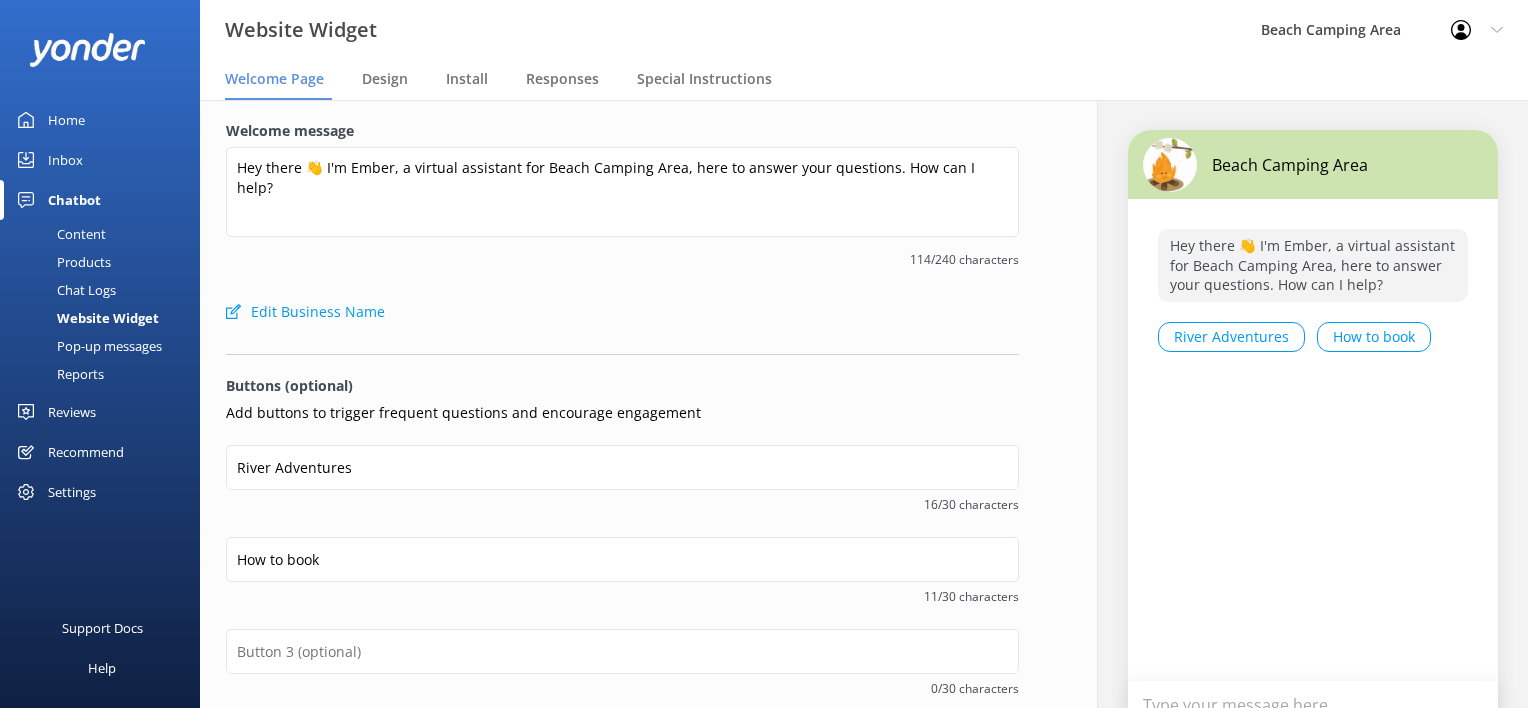 click on "Chat Logs" at bounding box center [64, 290] 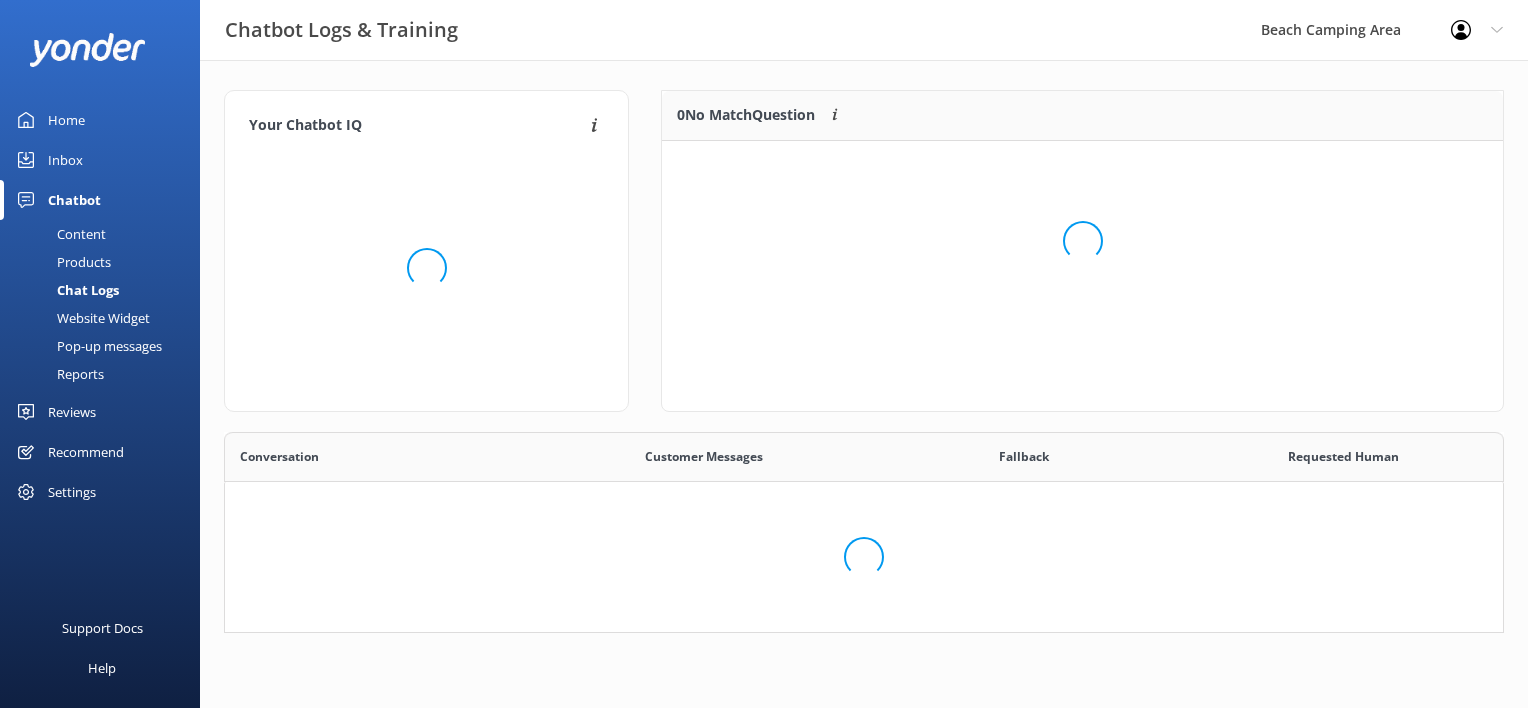 scroll, scrollTop: 16, scrollLeft: 16, axis: both 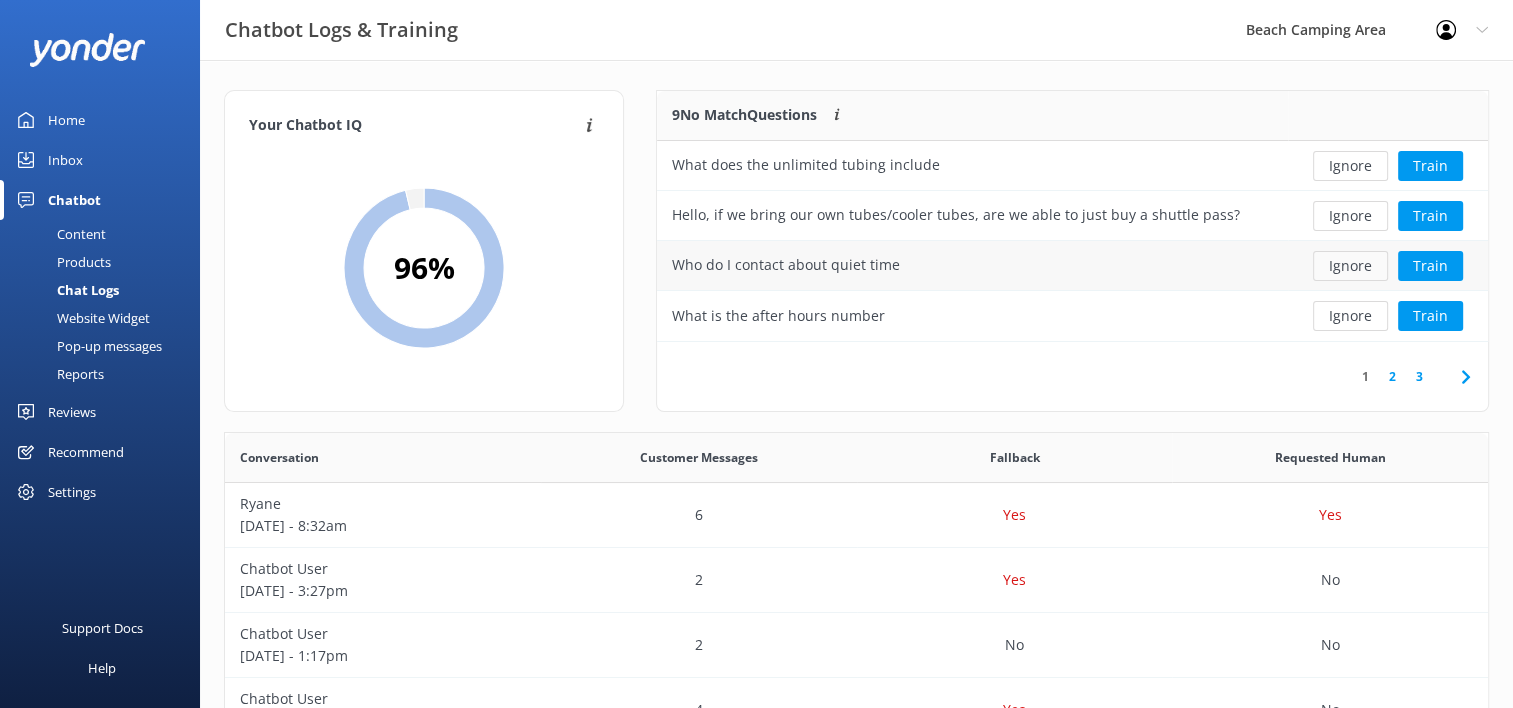 click on "Ignore" at bounding box center (1350, 266) 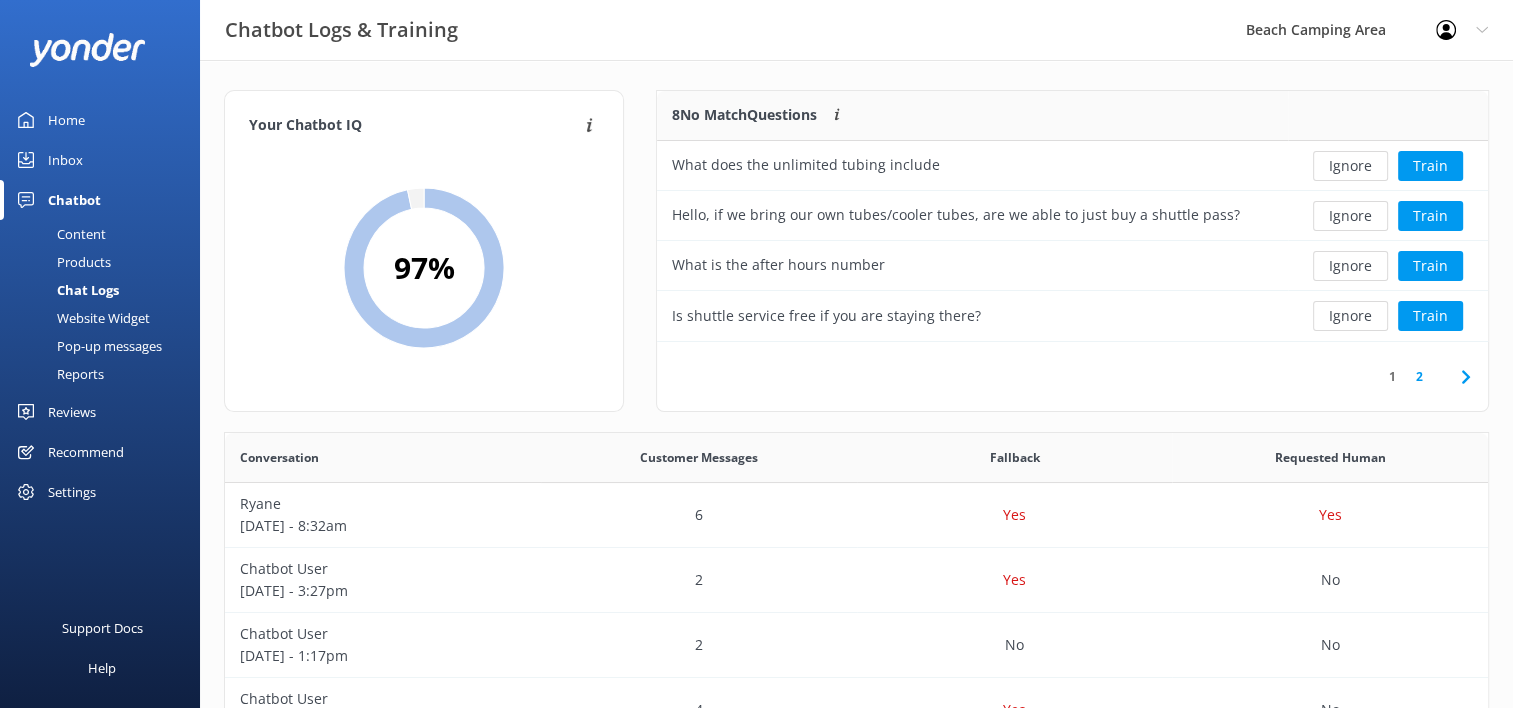click on "Ignore" at bounding box center (1350, 266) 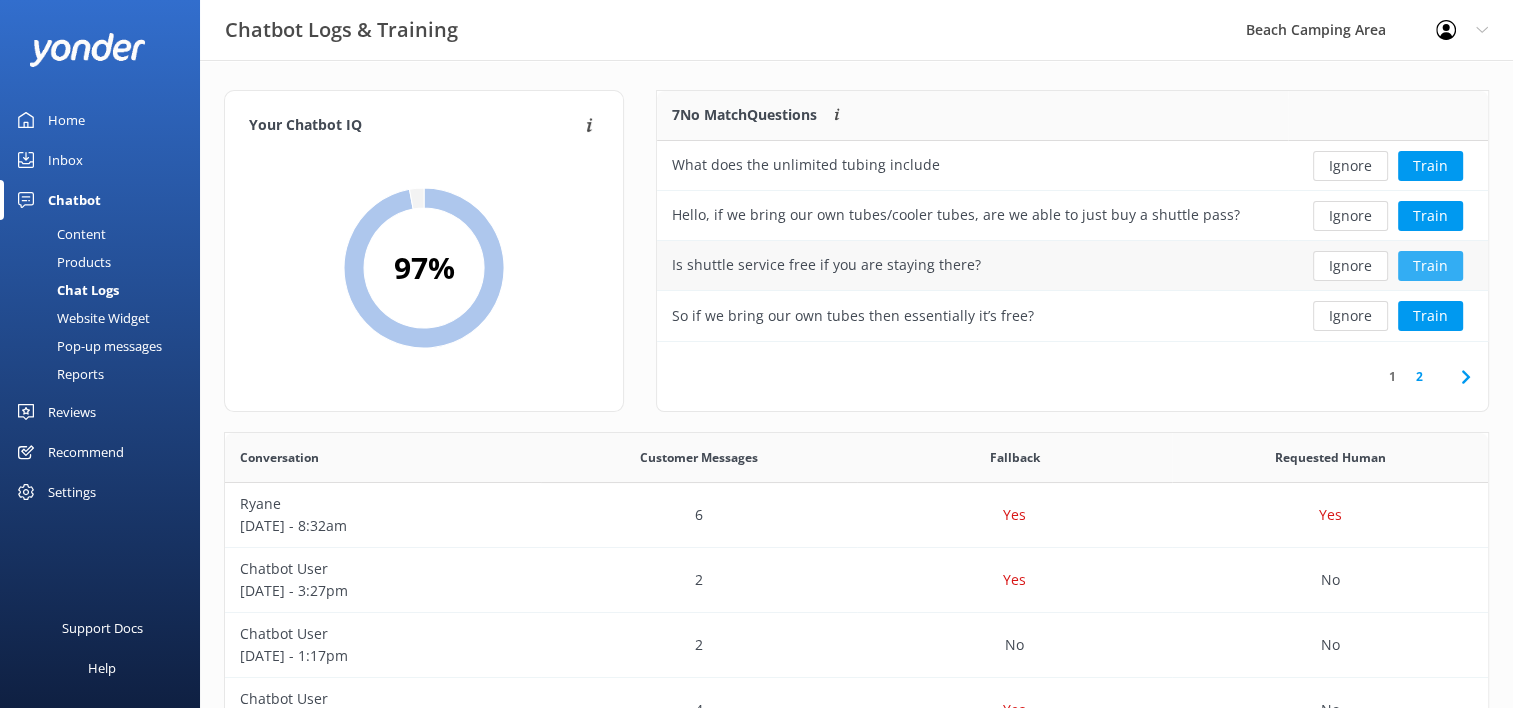 click on "Train" at bounding box center [1430, 266] 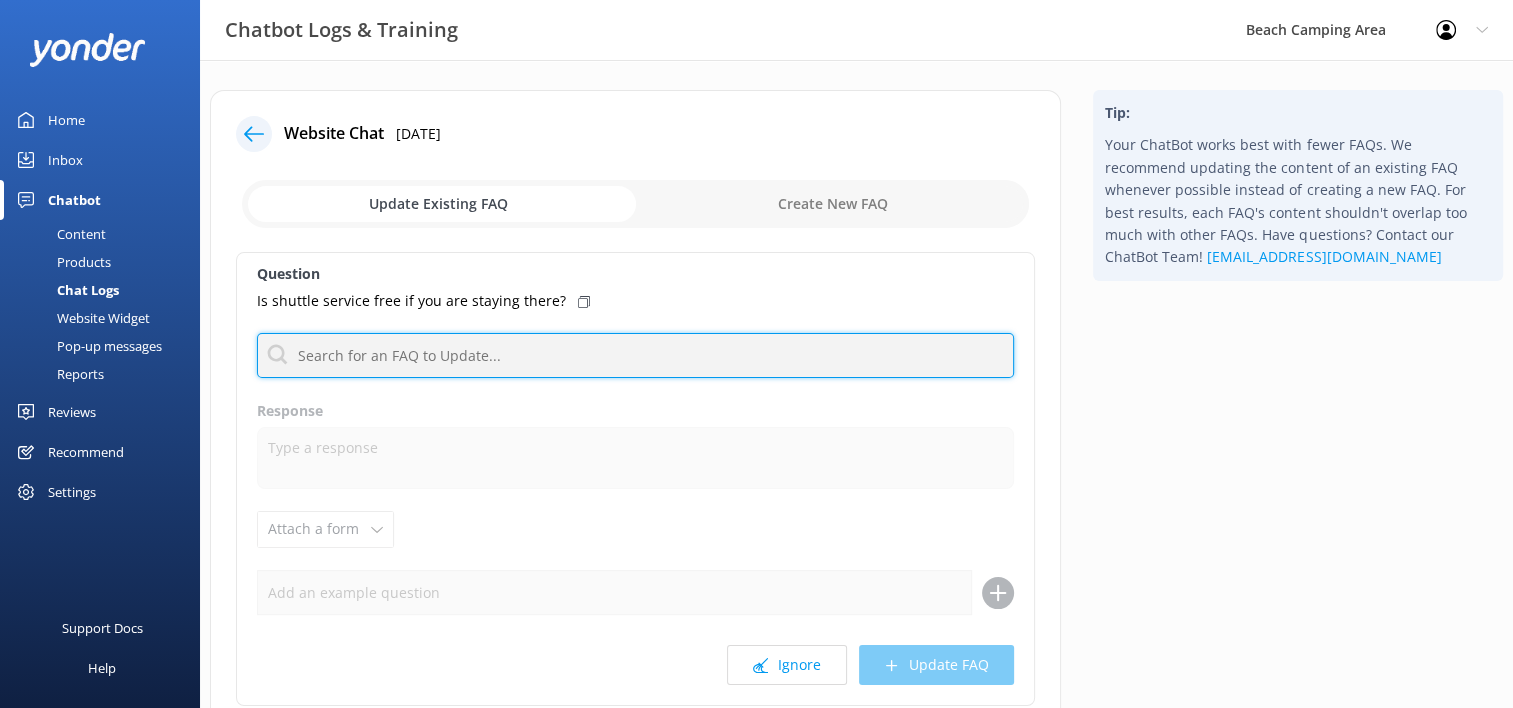 click at bounding box center (635, 355) 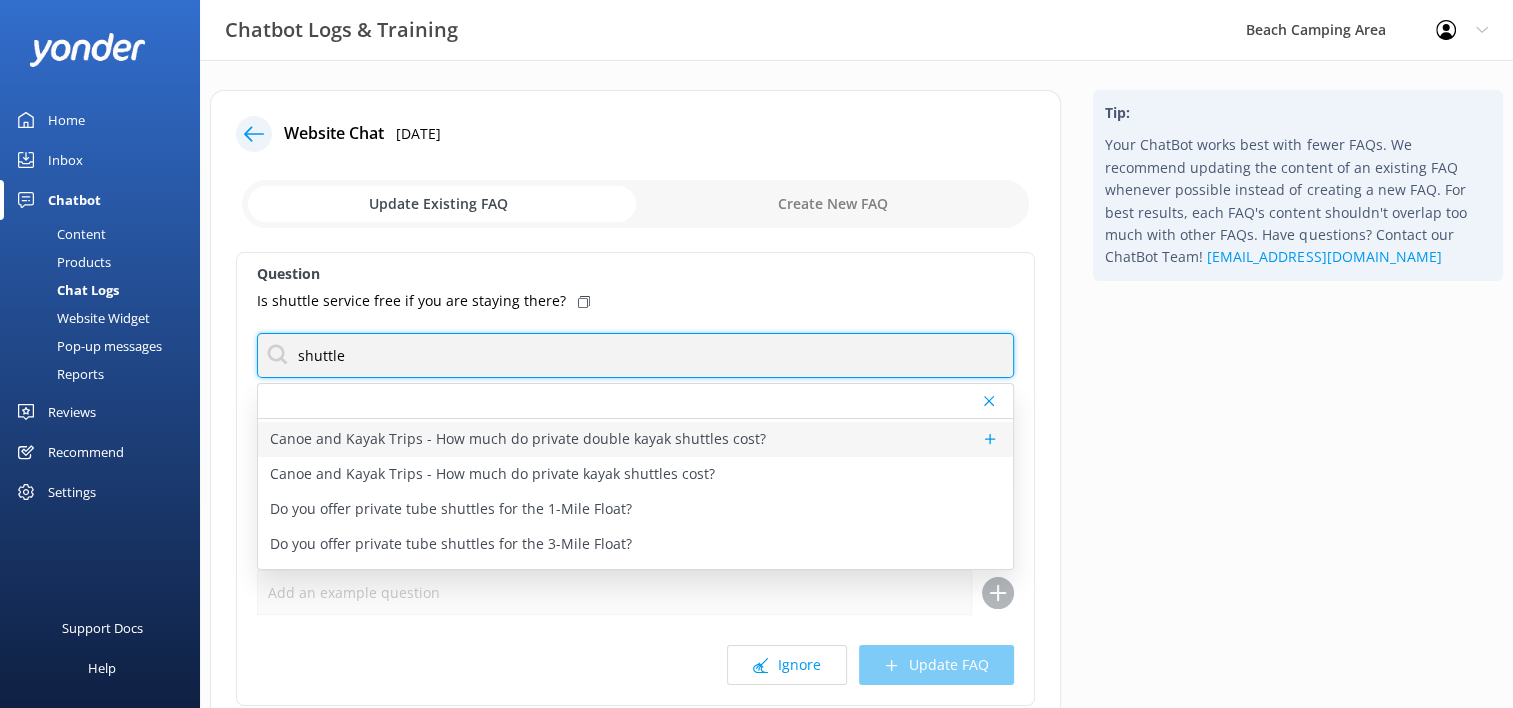scroll, scrollTop: 60, scrollLeft: 0, axis: vertical 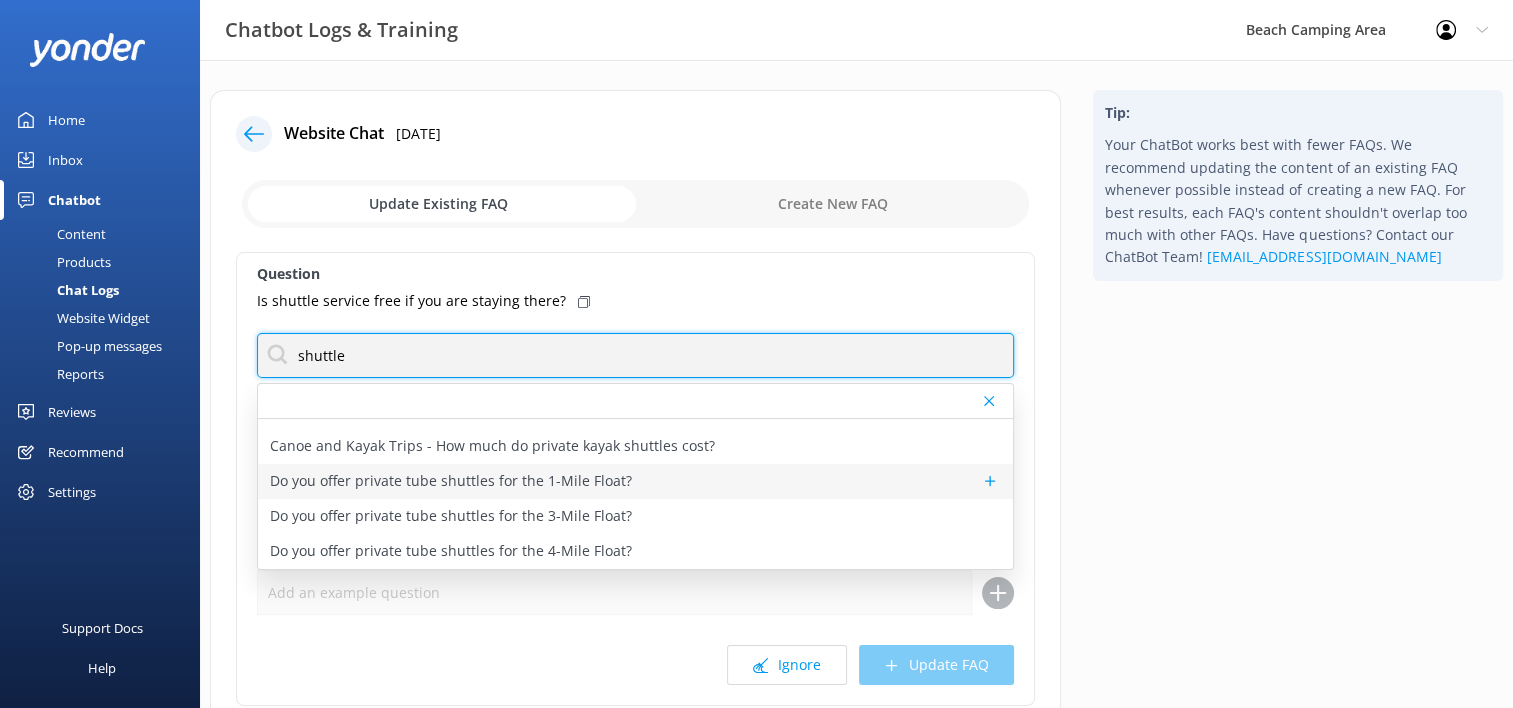 type on "shuttle" 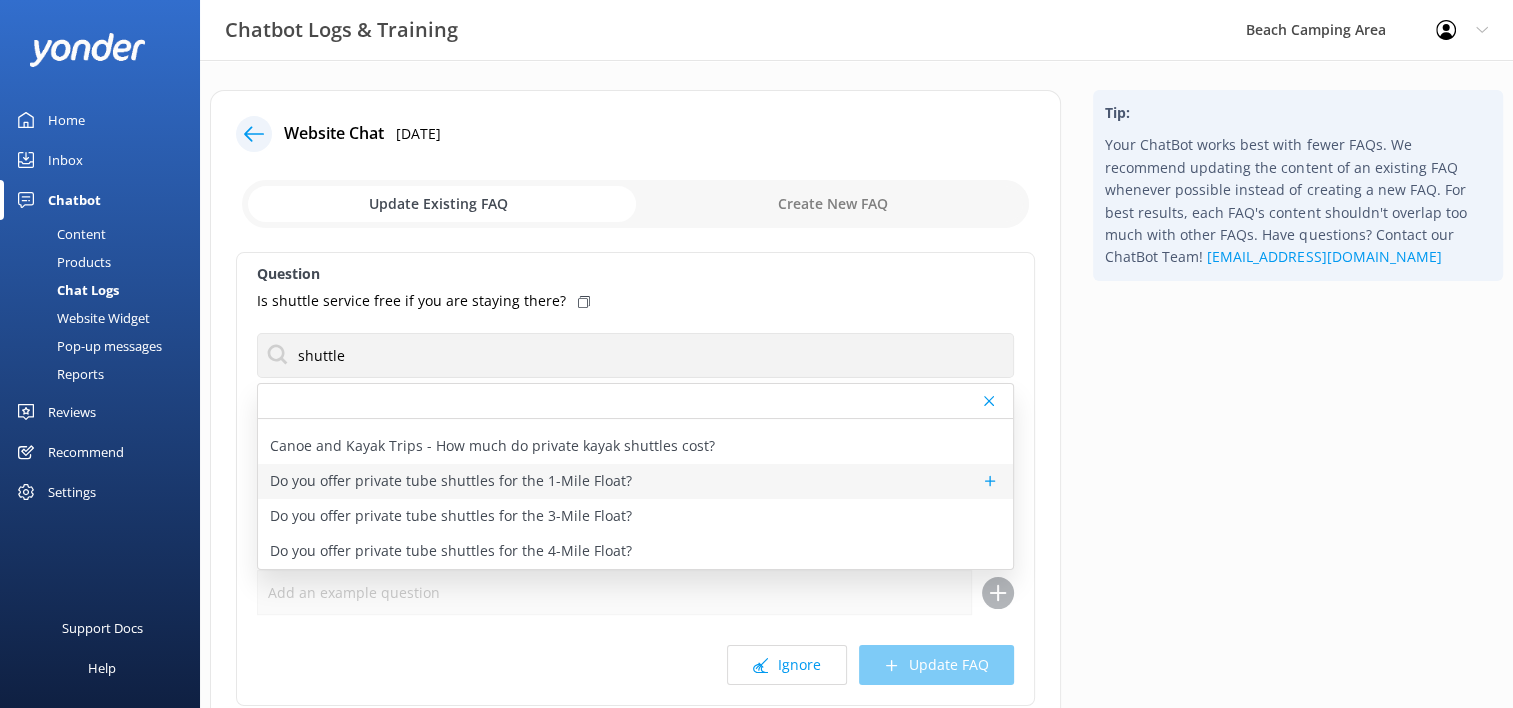 click on "Do you offer private tube shuttles for the 1-Mile Float?" at bounding box center (451, 481) 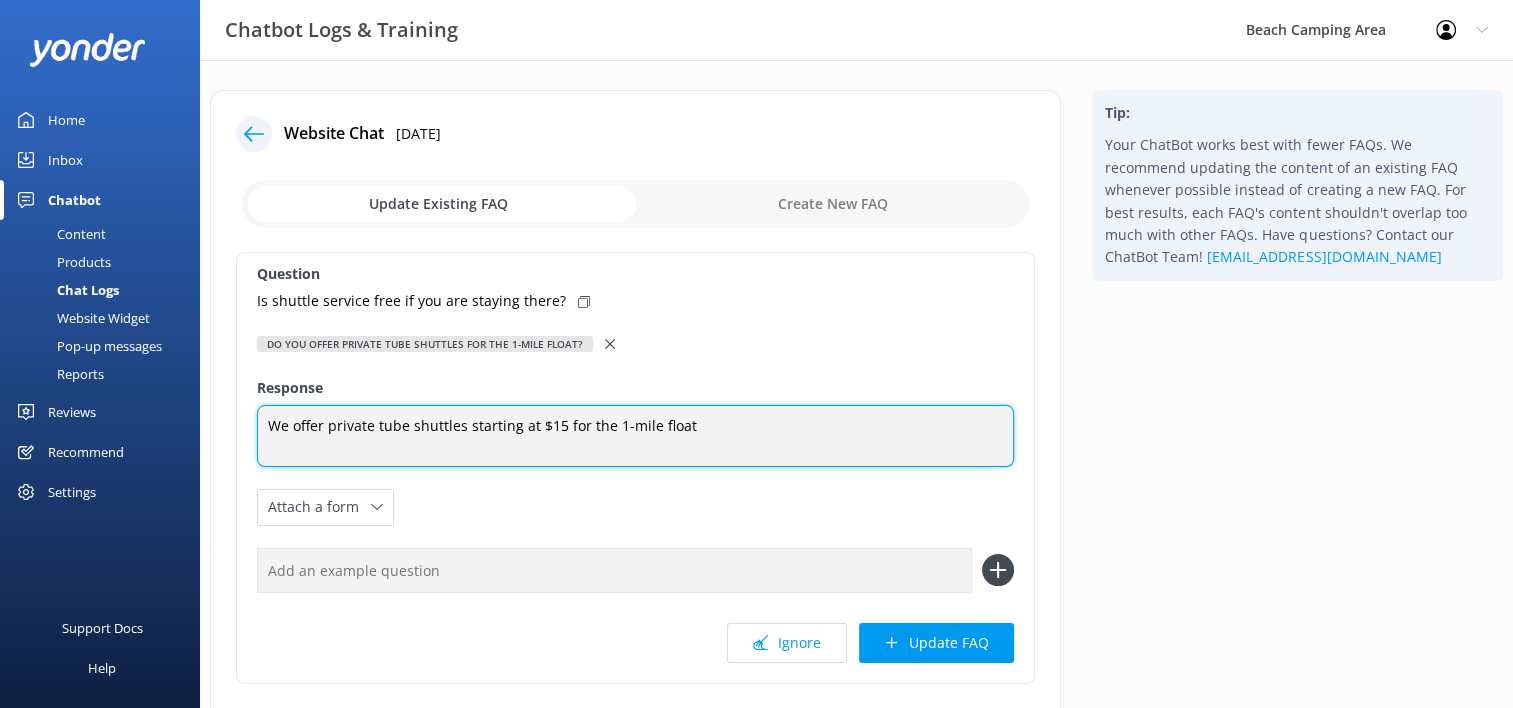 click on "We offer private tube shuttles starting at $15 for the 1-mile float" at bounding box center (635, 436) 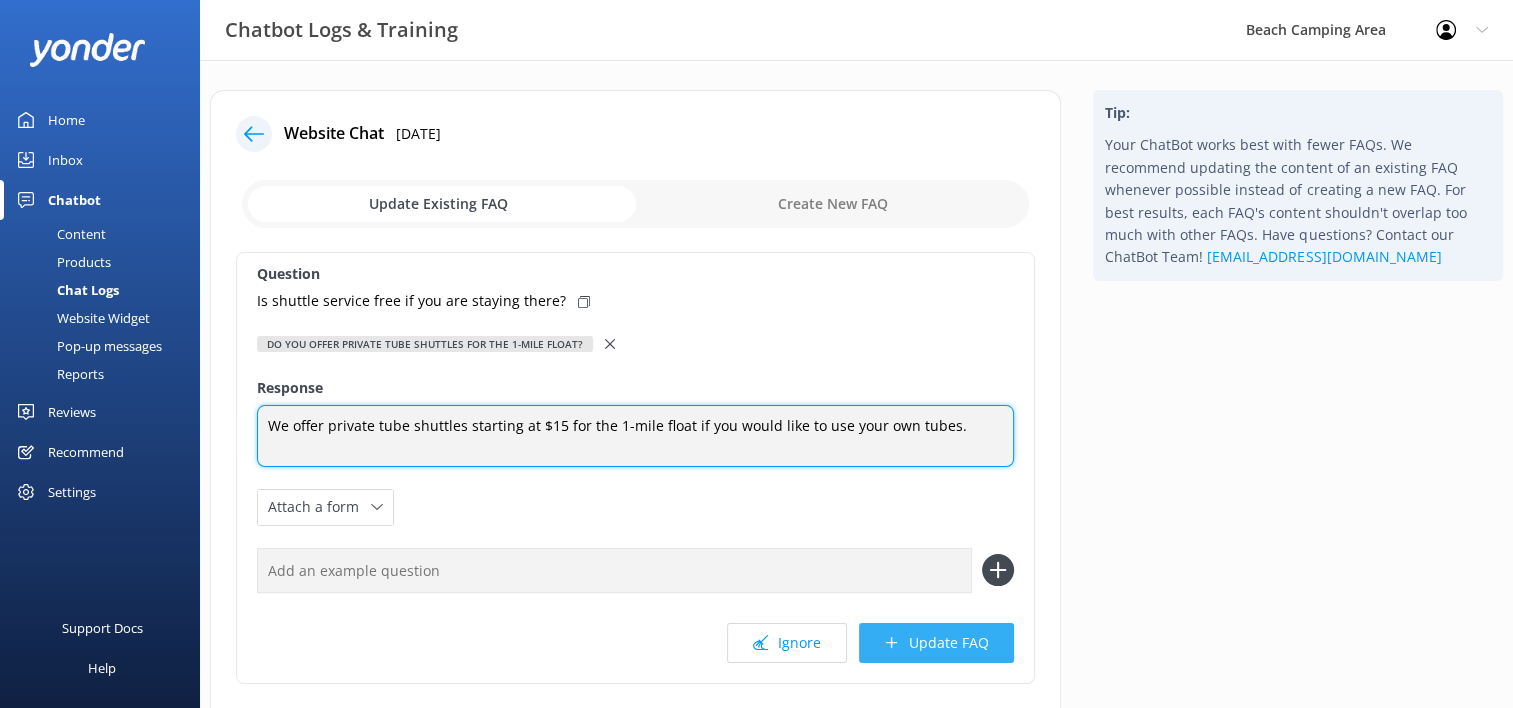 type on "We offer private tube shuttles starting at $15 for the 1-mile float if you would like to use your own tubes." 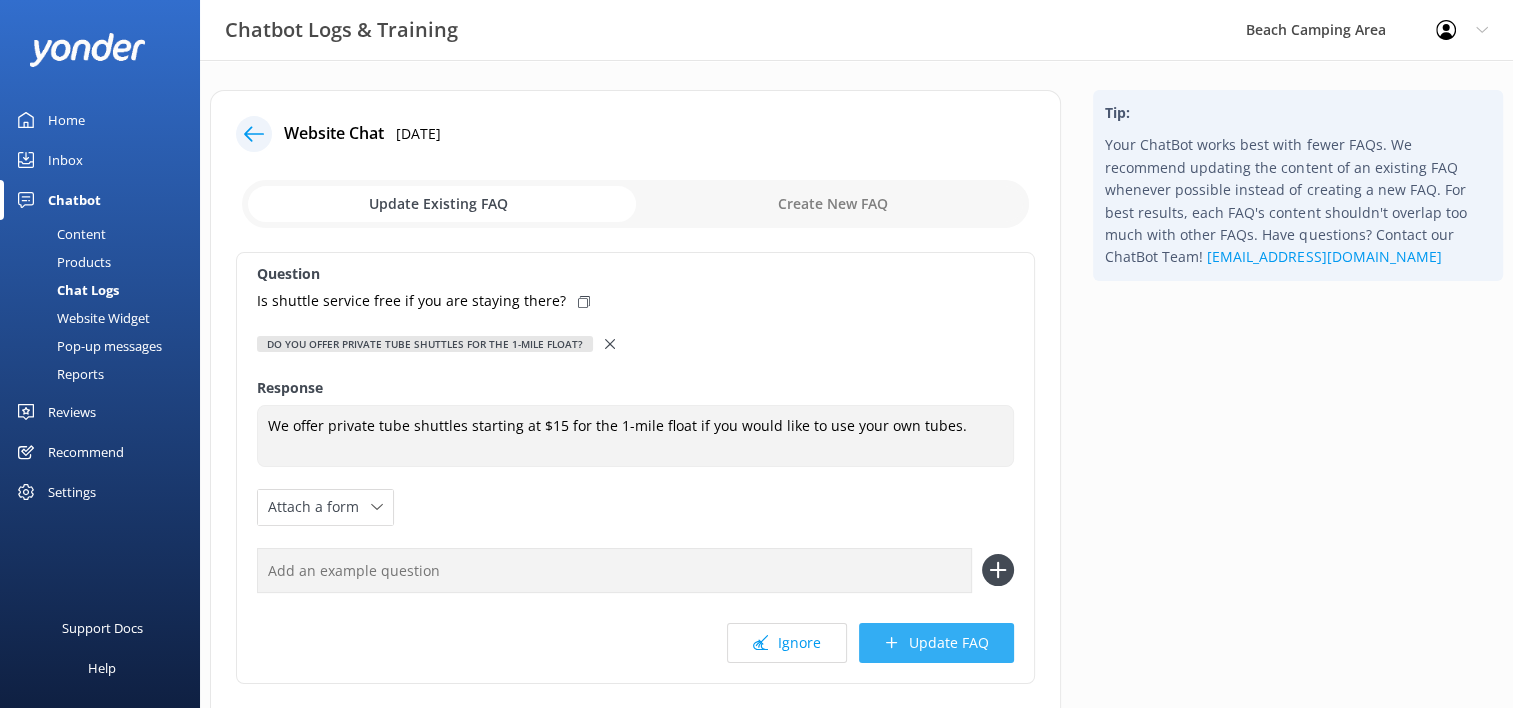 click on "Update FAQ" at bounding box center [936, 643] 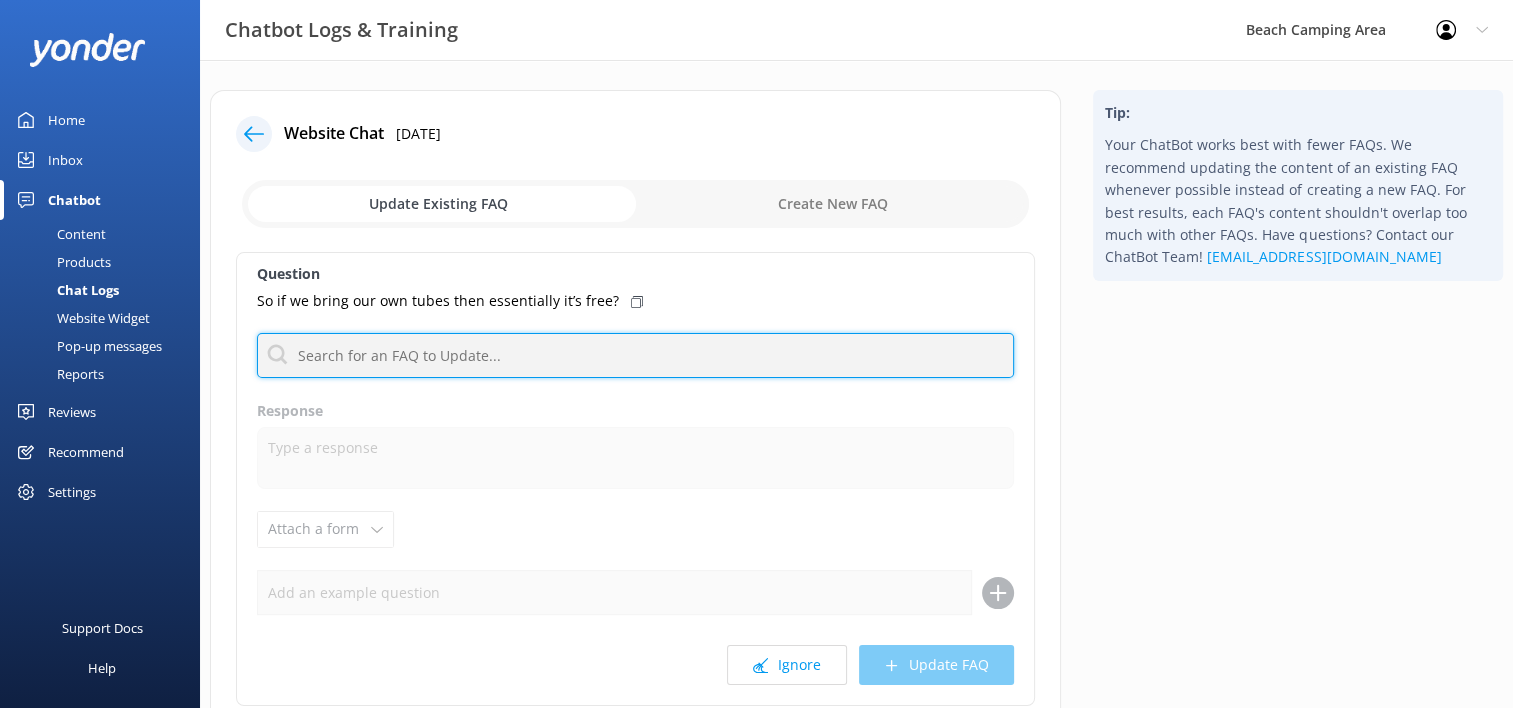 click at bounding box center (635, 355) 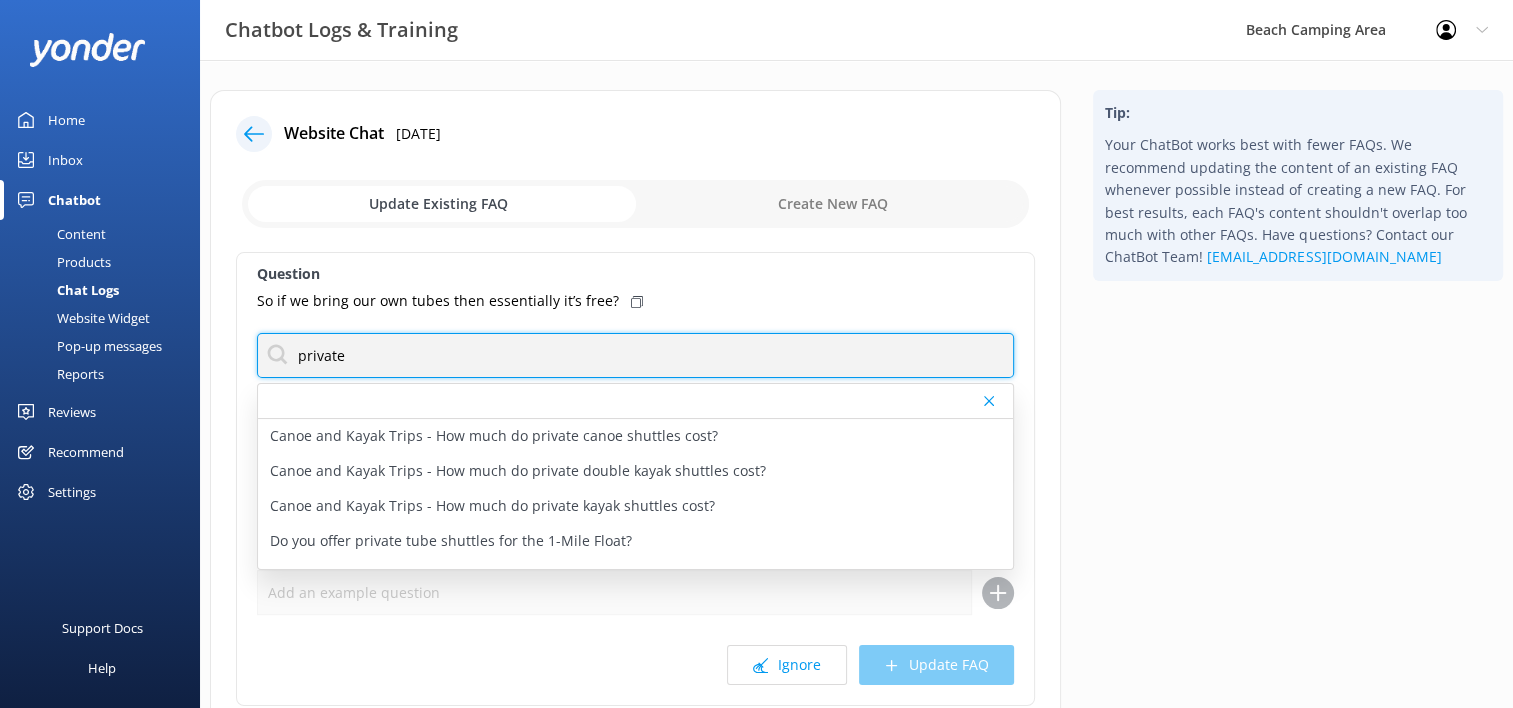 scroll, scrollTop: 100, scrollLeft: 0, axis: vertical 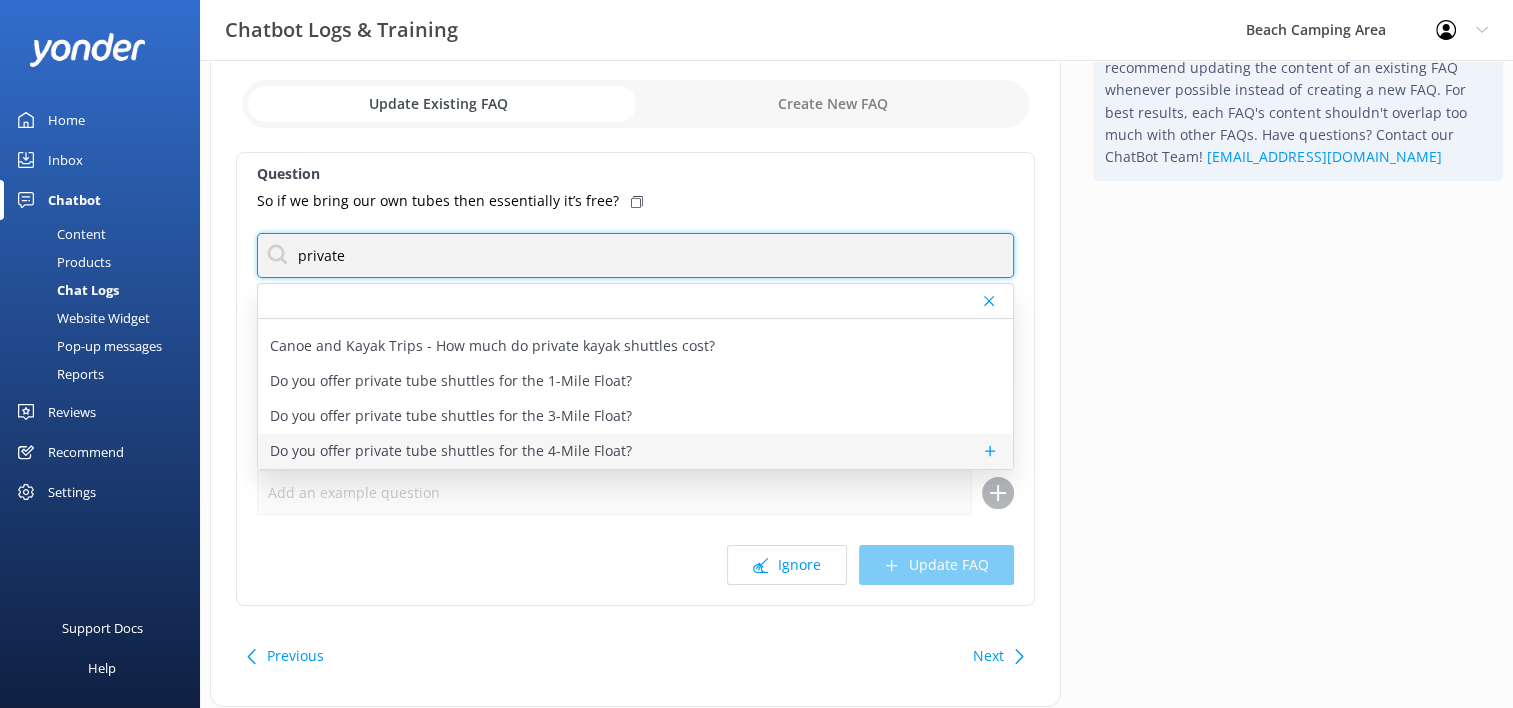 type on "private" 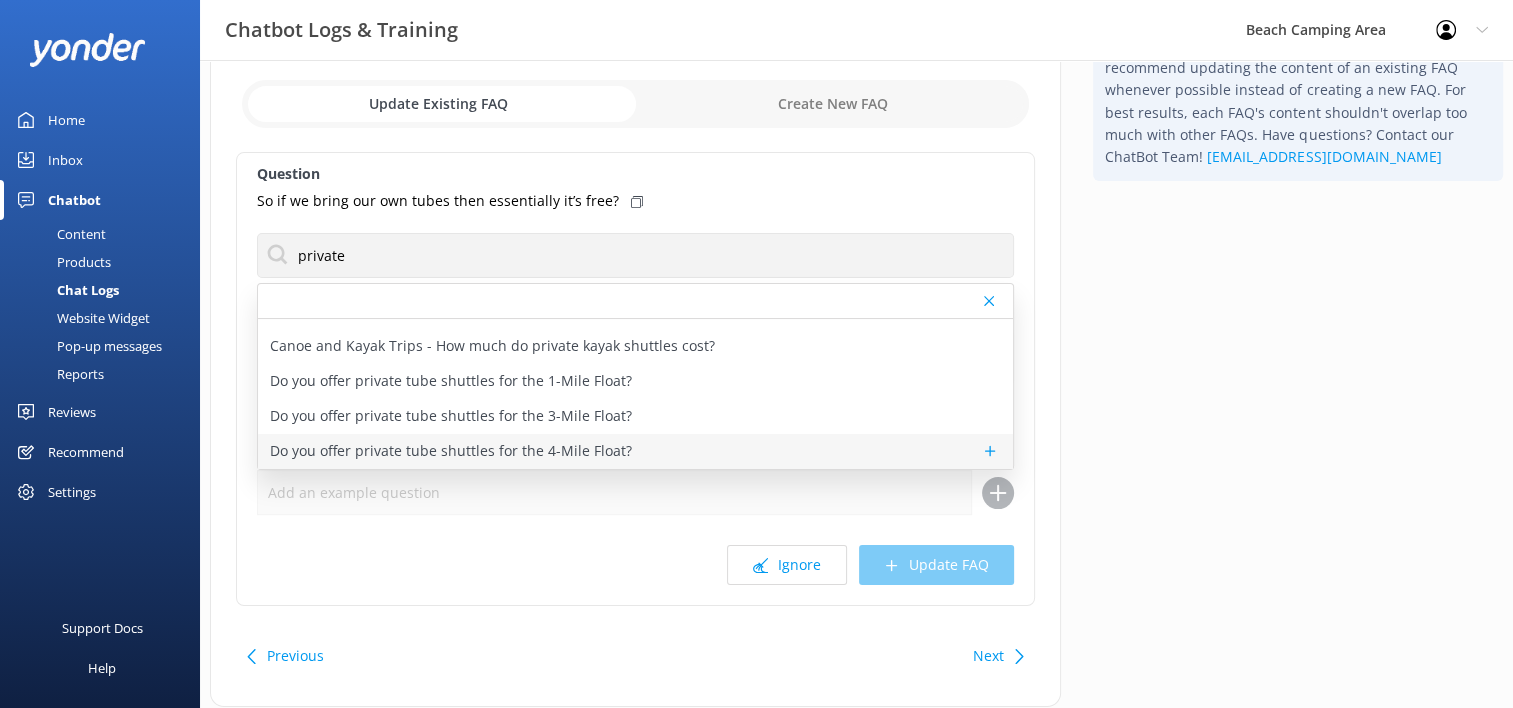 click on "Do you offer private tube shuttles for the 4-Mile Float?" at bounding box center [451, 451] 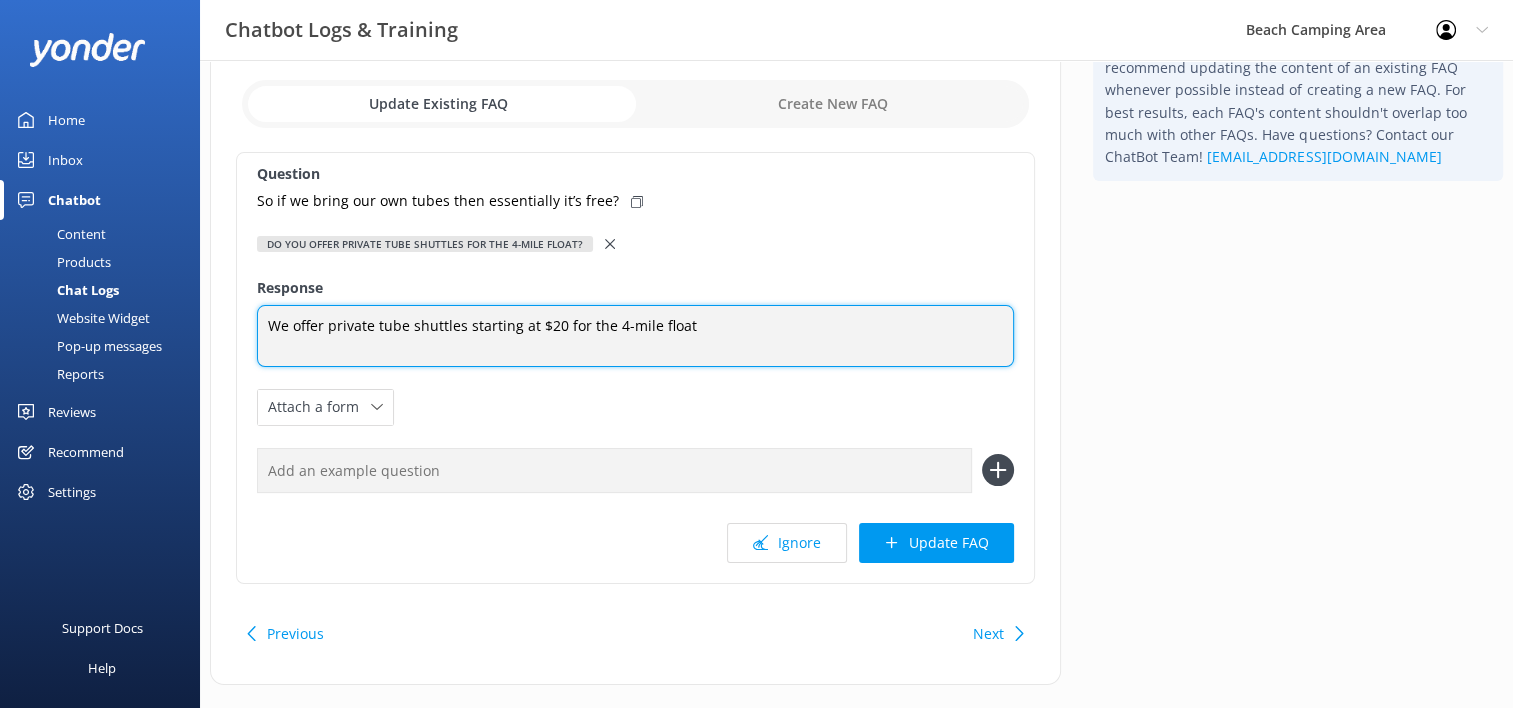 click on "We offer private tube shuttles starting at $20 for the 4-mile float" at bounding box center (635, 336) 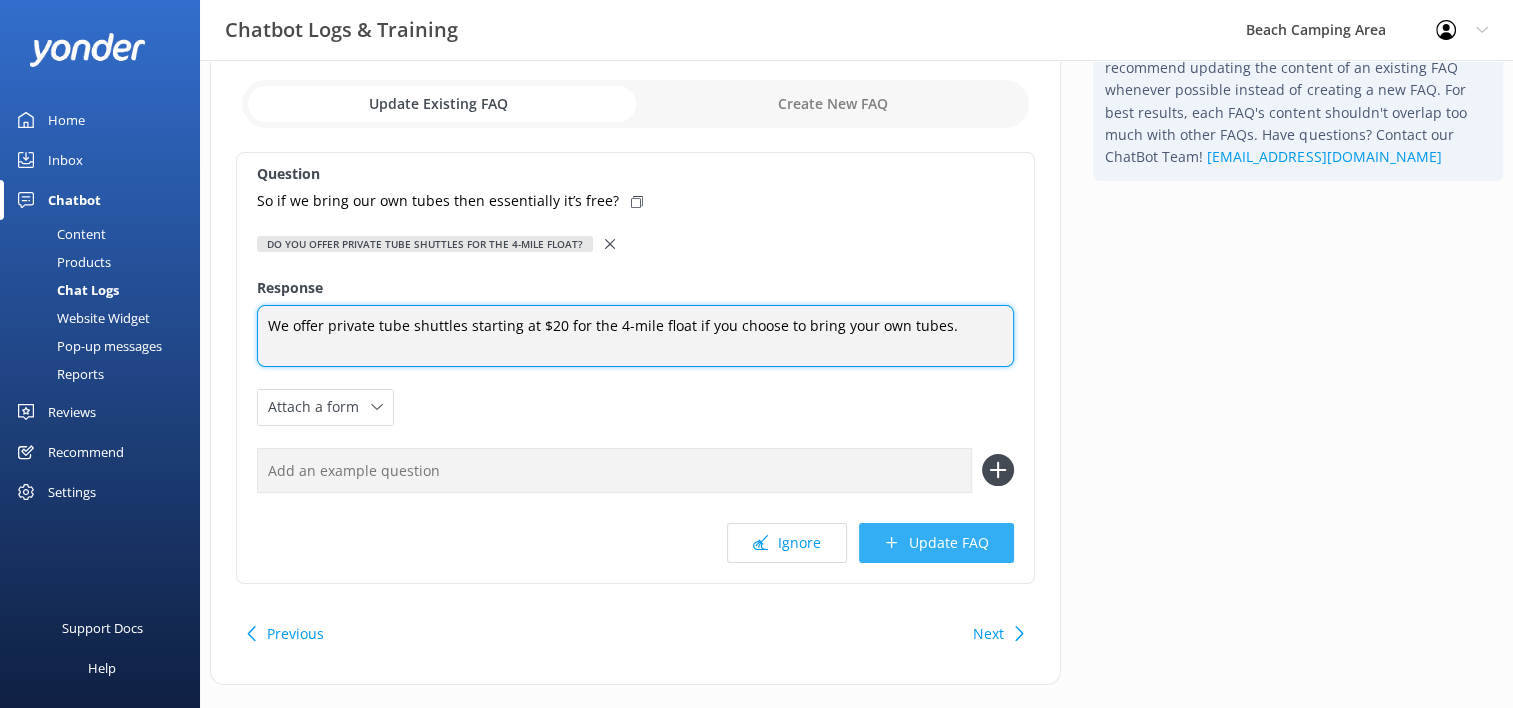 type on "We offer private tube shuttles starting at $20 for the 4-mile float if you choose to bring your own tubes." 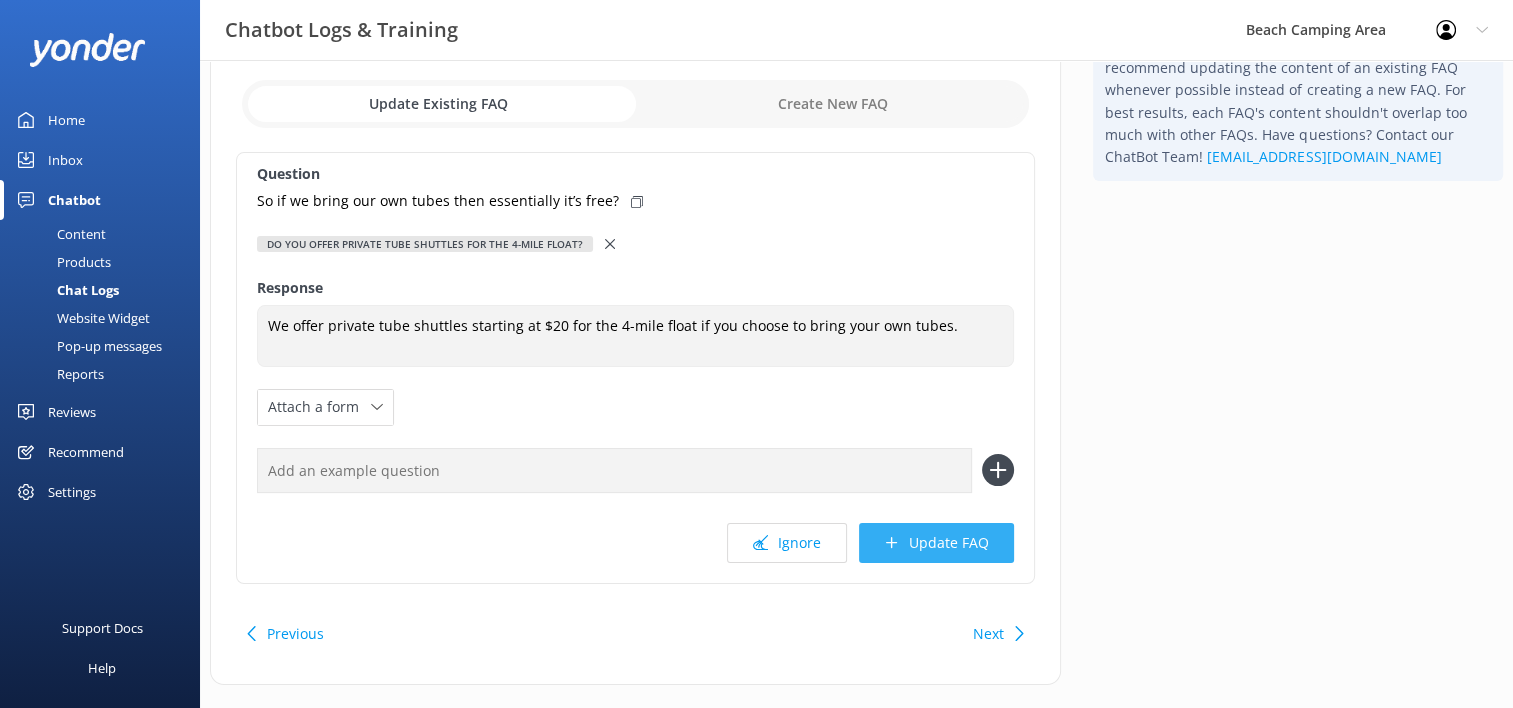 click on "Update FAQ" at bounding box center [936, 543] 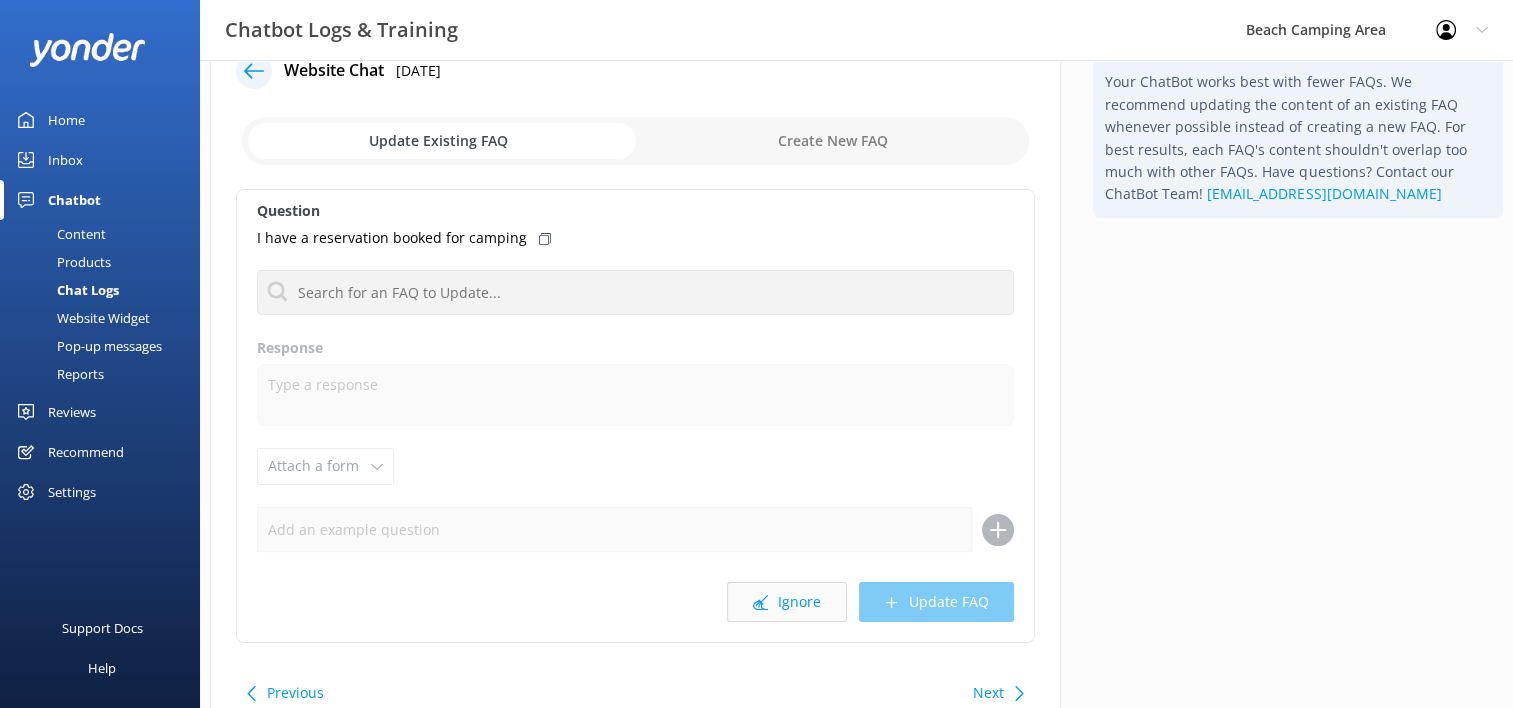 scroll, scrollTop: 100, scrollLeft: 0, axis: vertical 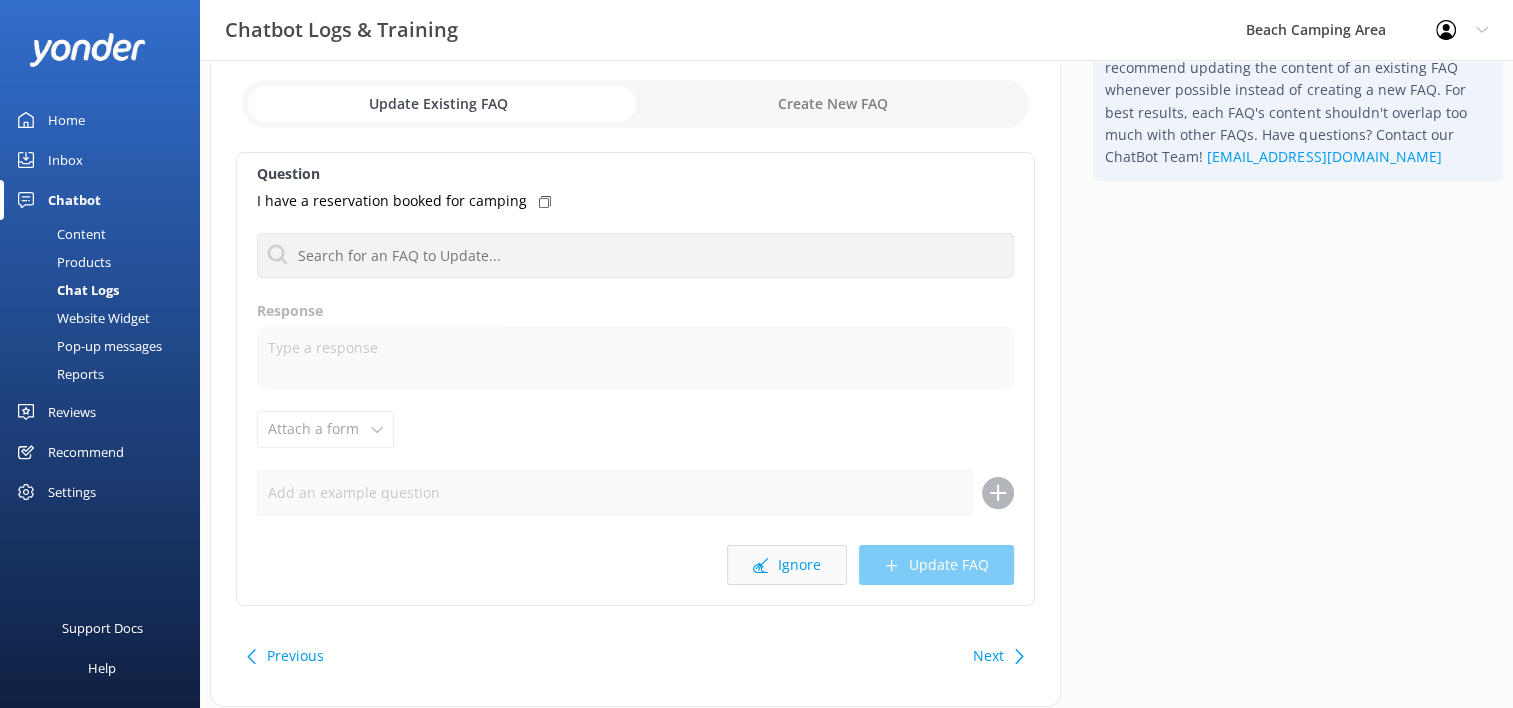 click 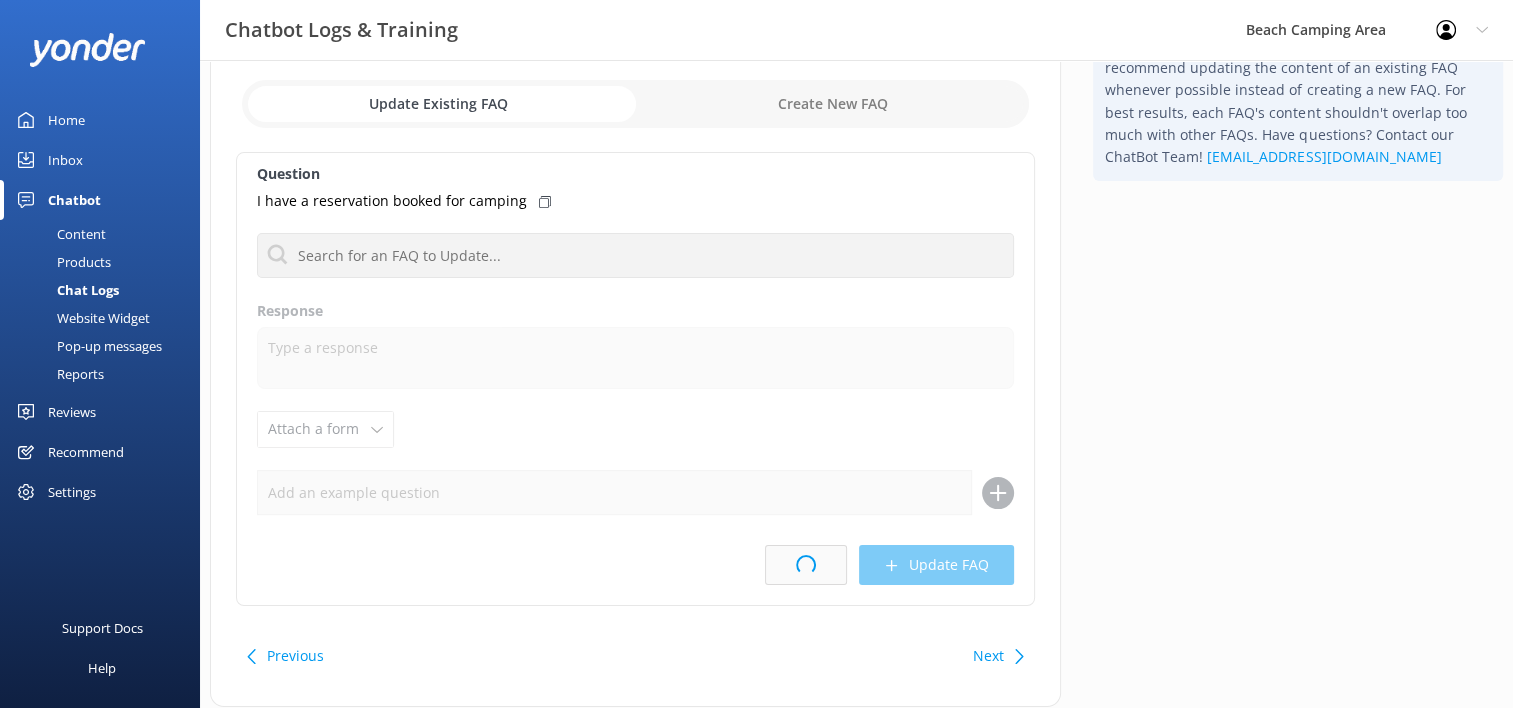 scroll, scrollTop: 0, scrollLeft: 0, axis: both 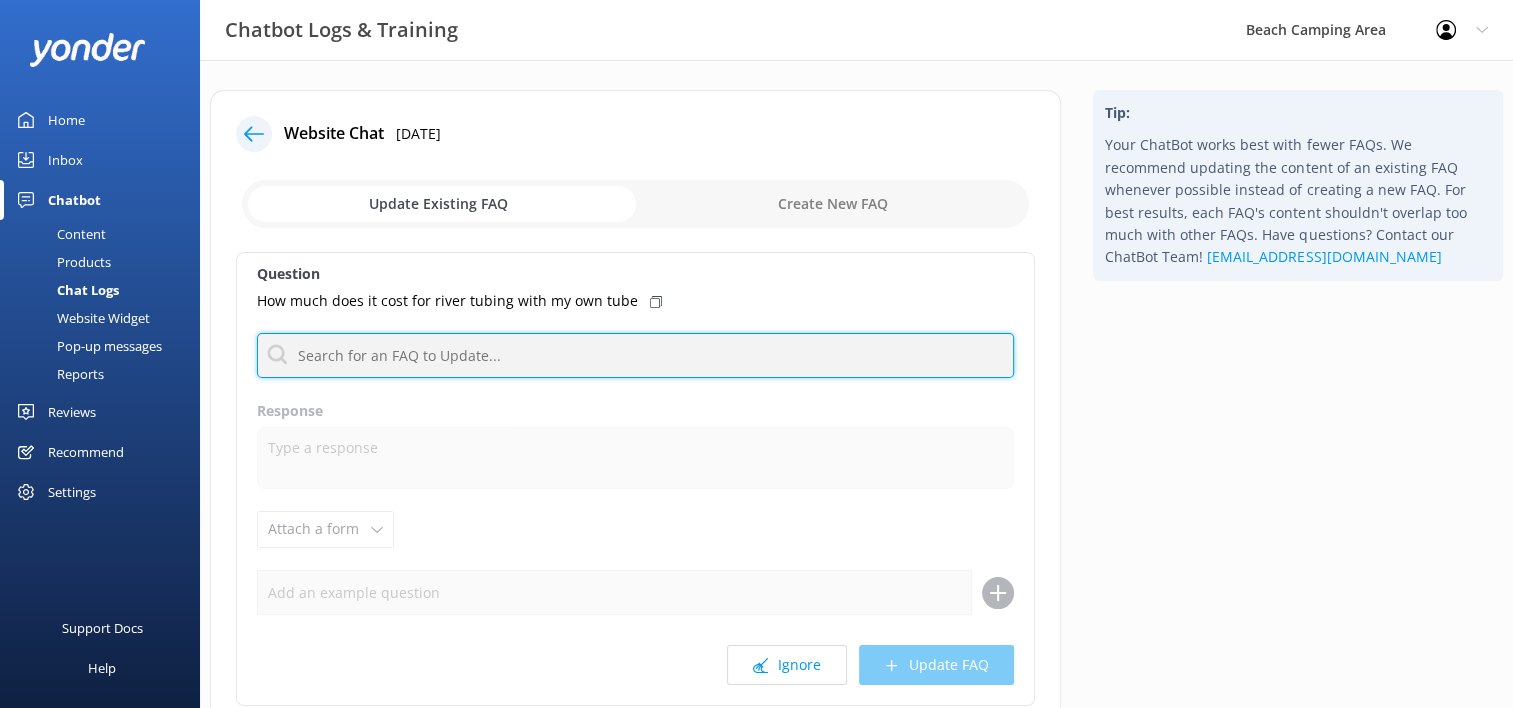 click at bounding box center (635, 355) 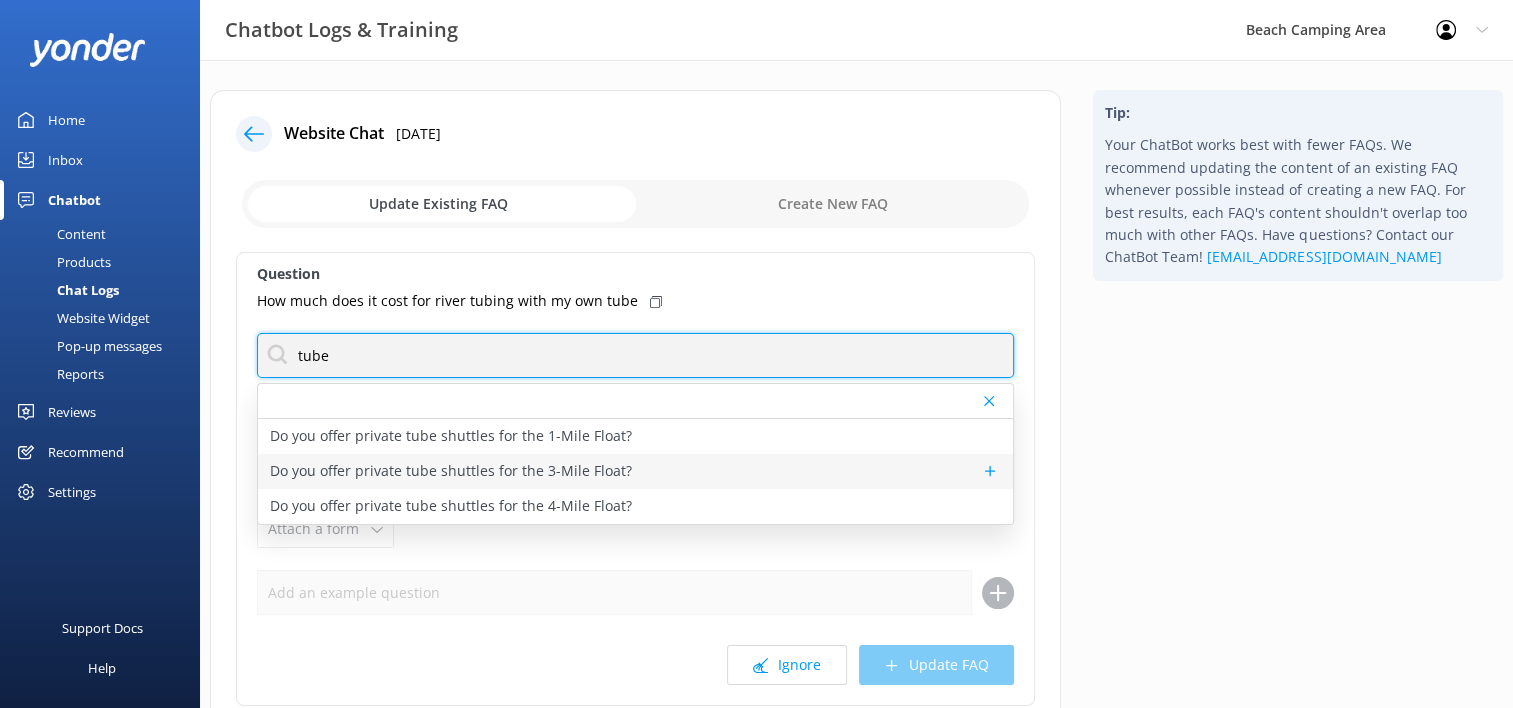 type on "tube" 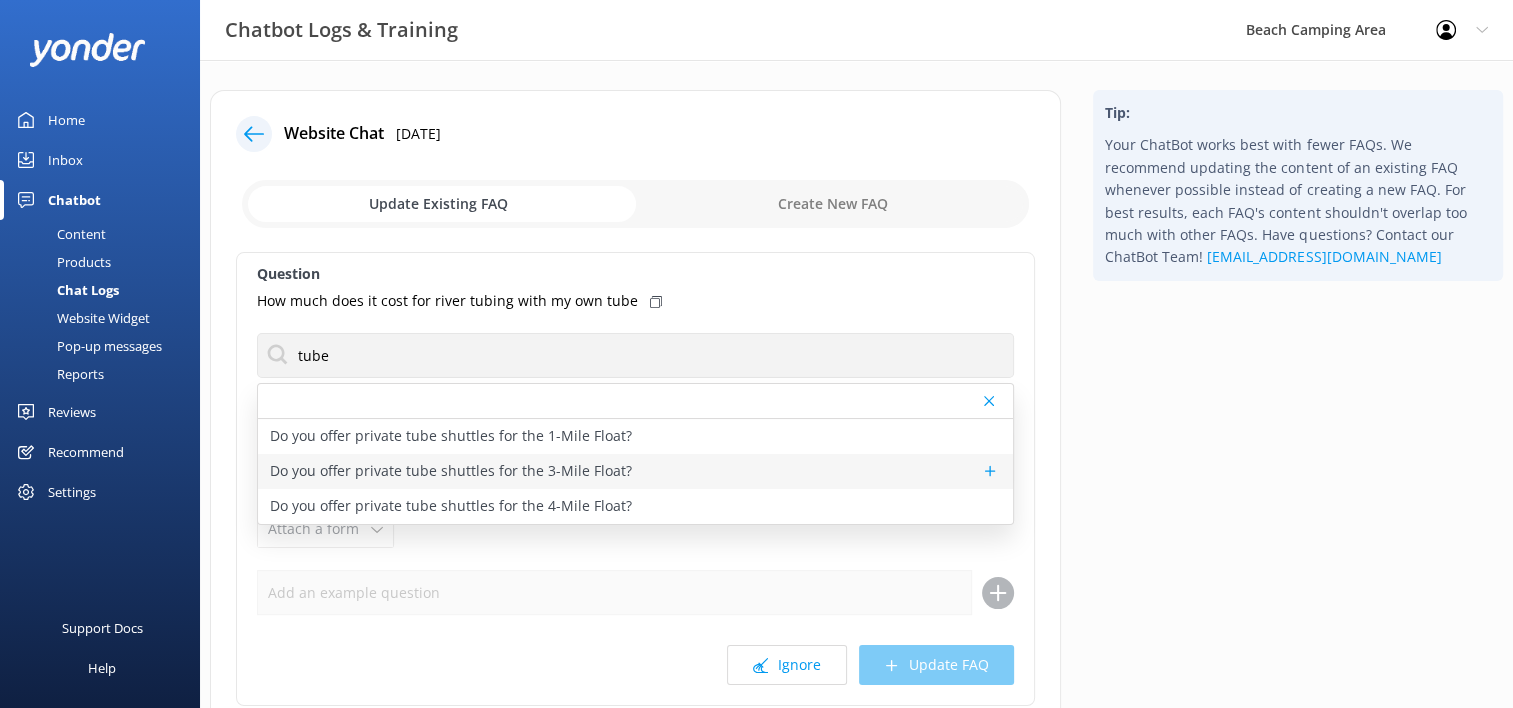 click on "Do you offer private tube shuttles for the 3-Mile Float?" at bounding box center (451, 471) 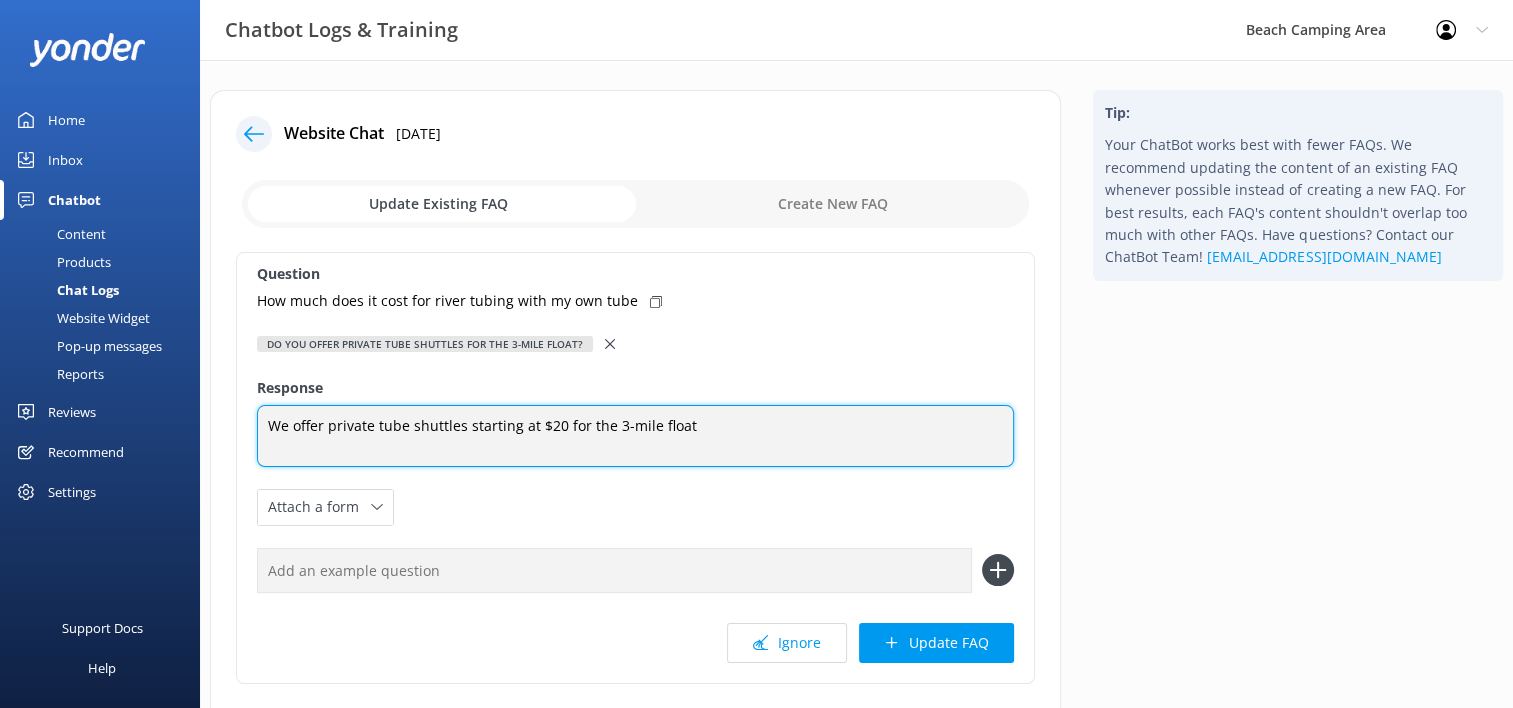 click on "We offer private tube shuttles starting at $20 for the 3-mile float" at bounding box center (635, 436) 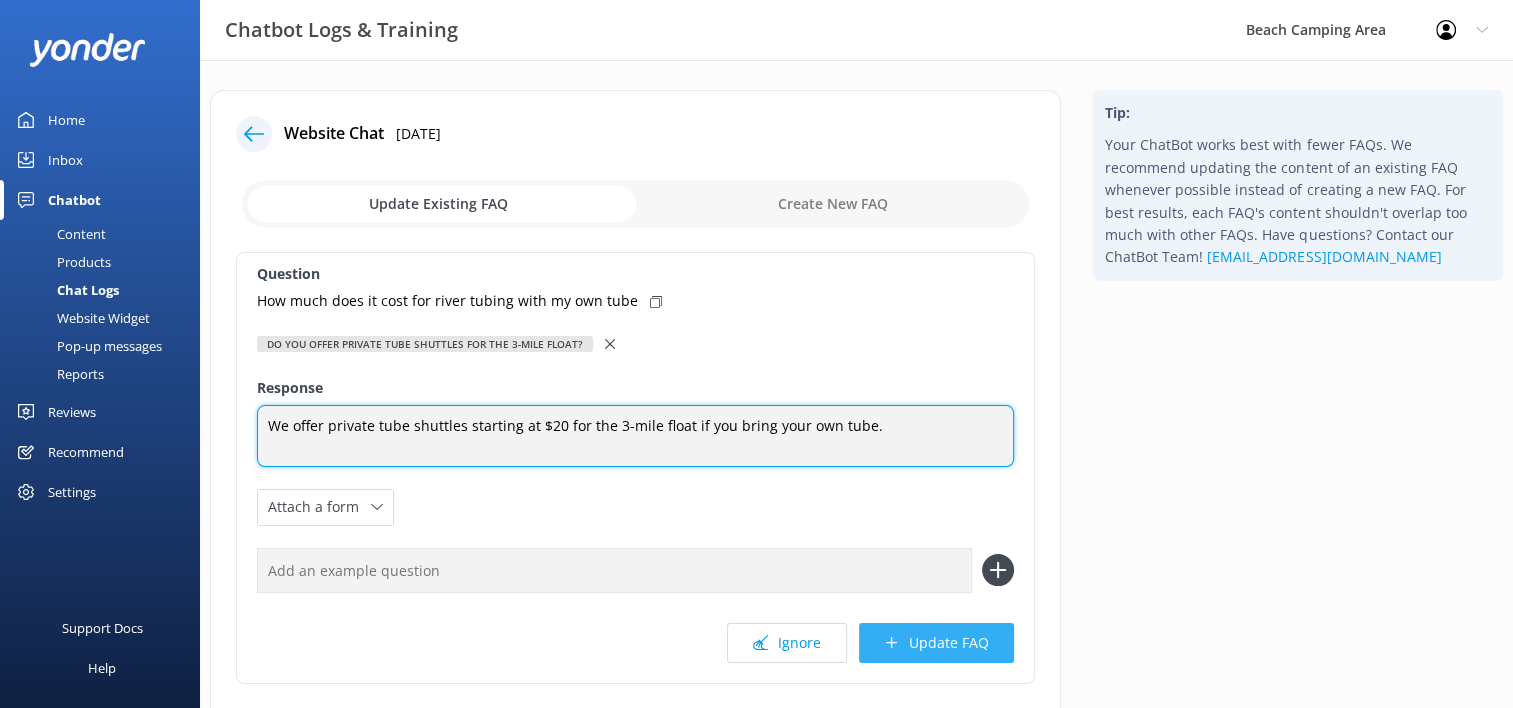 type on "We offer private tube shuttles starting at $20 for the 3-mile float if you bring your own tube." 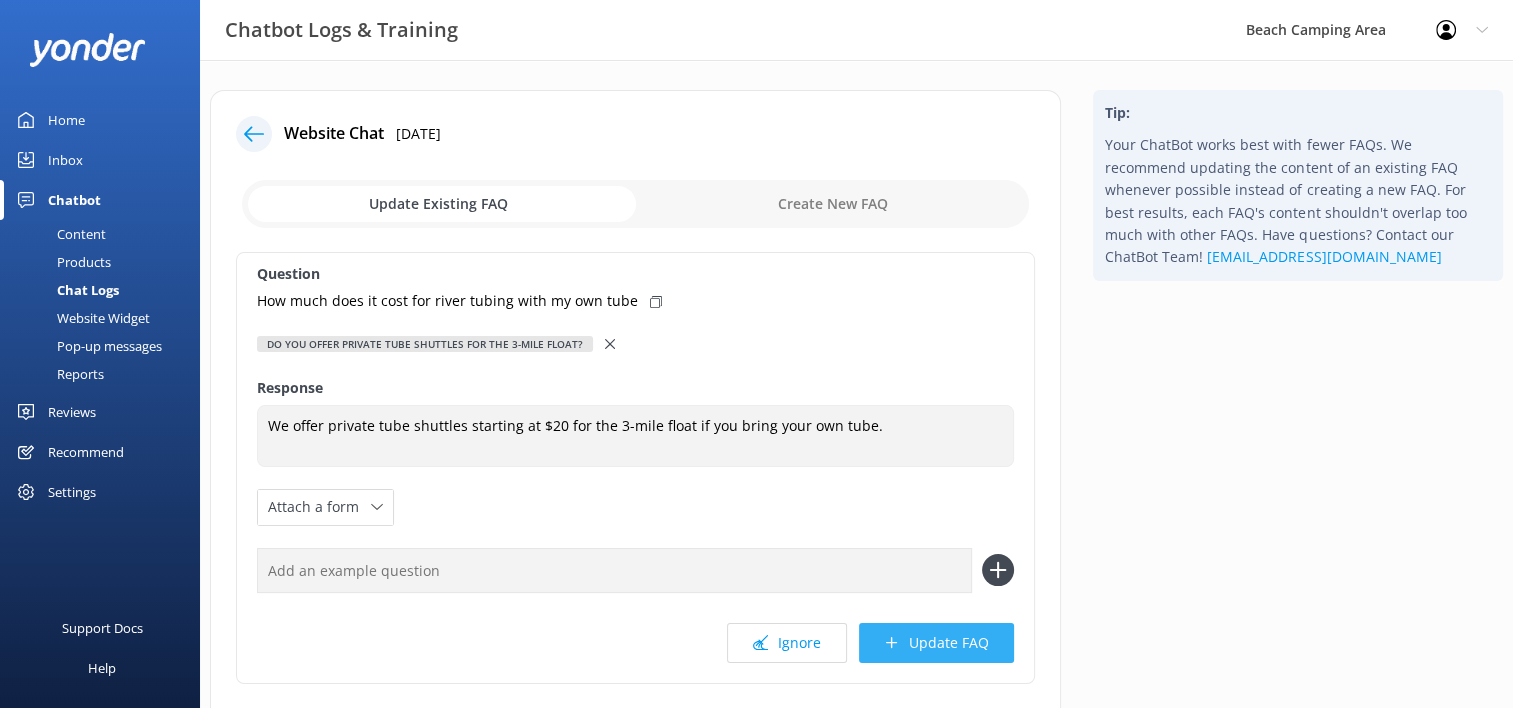 click on "Update FAQ" at bounding box center (936, 643) 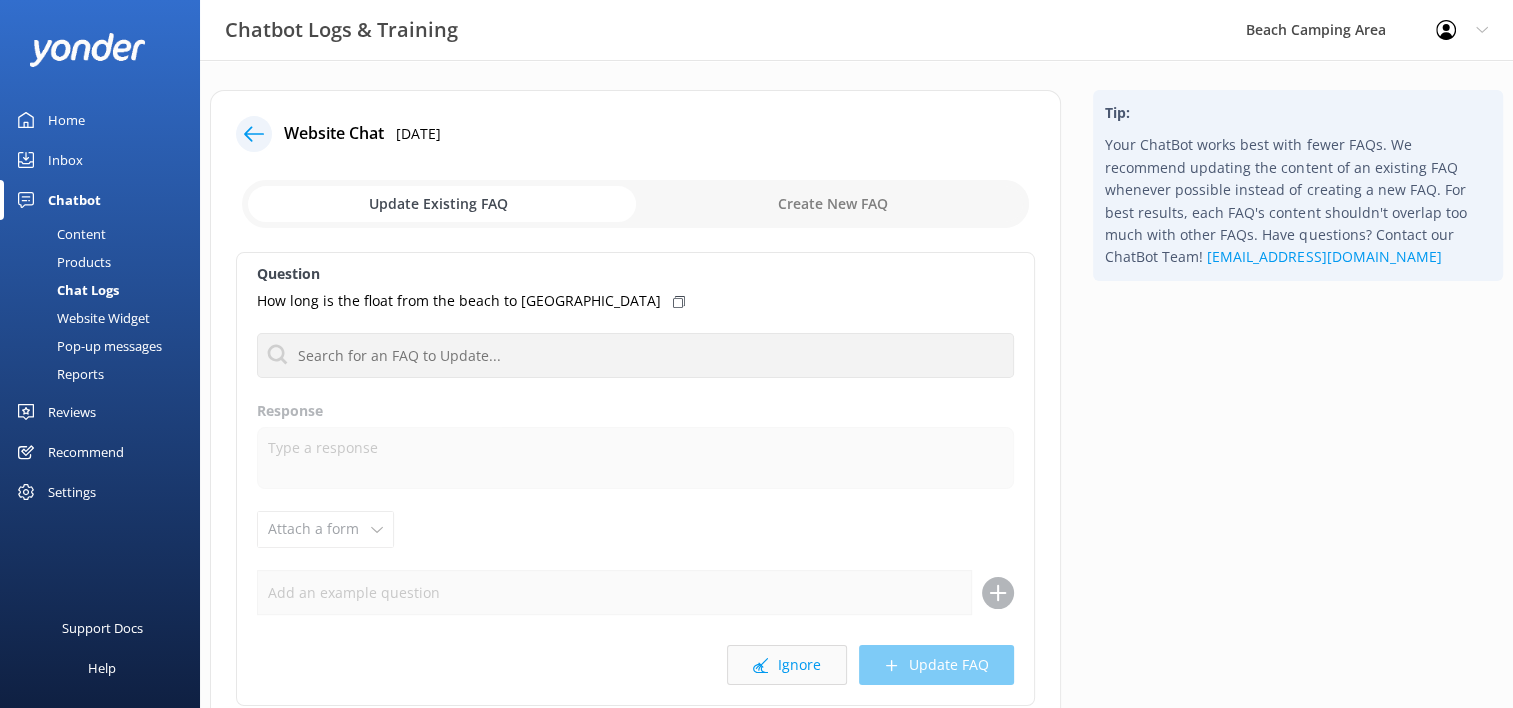 click on "Ignore" at bounding box center (787, 665) 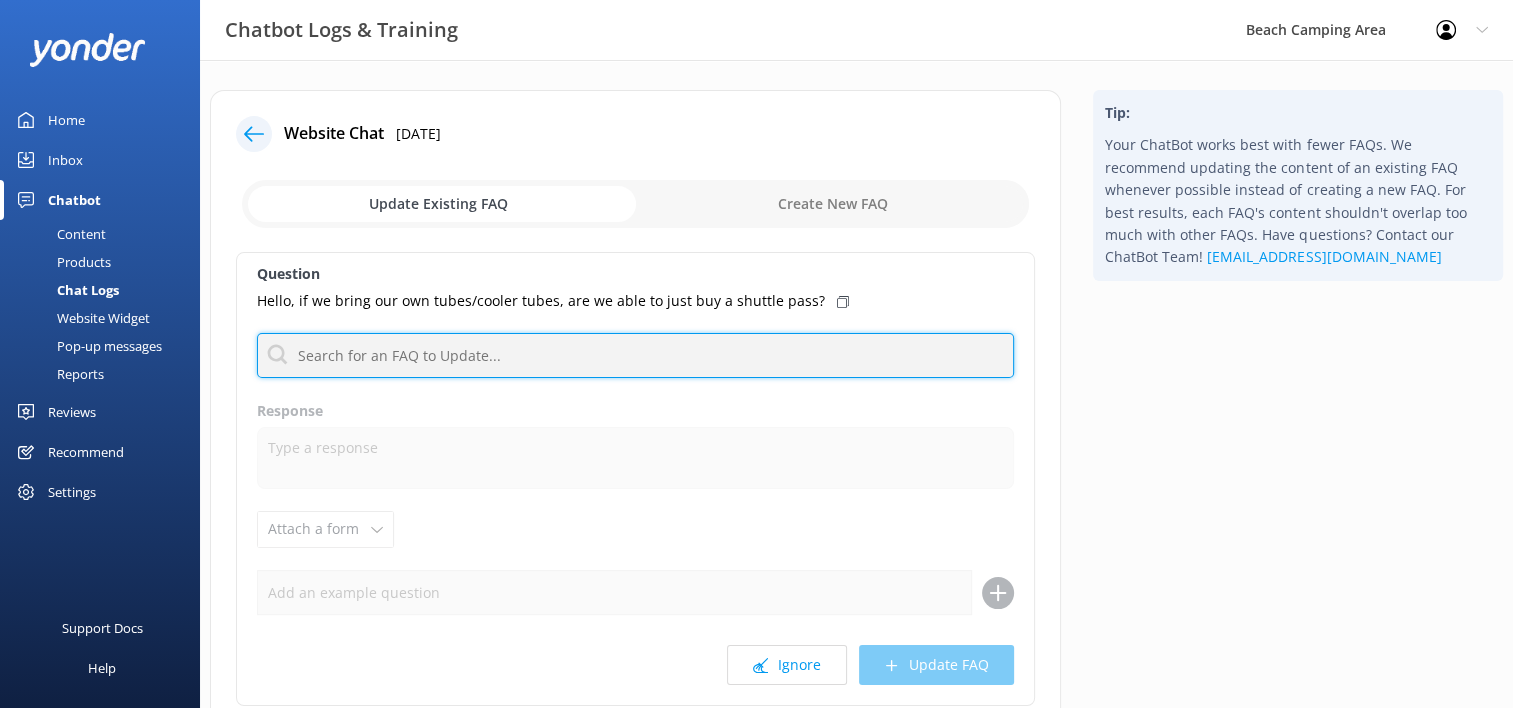 click at bounding box center (635, 355) 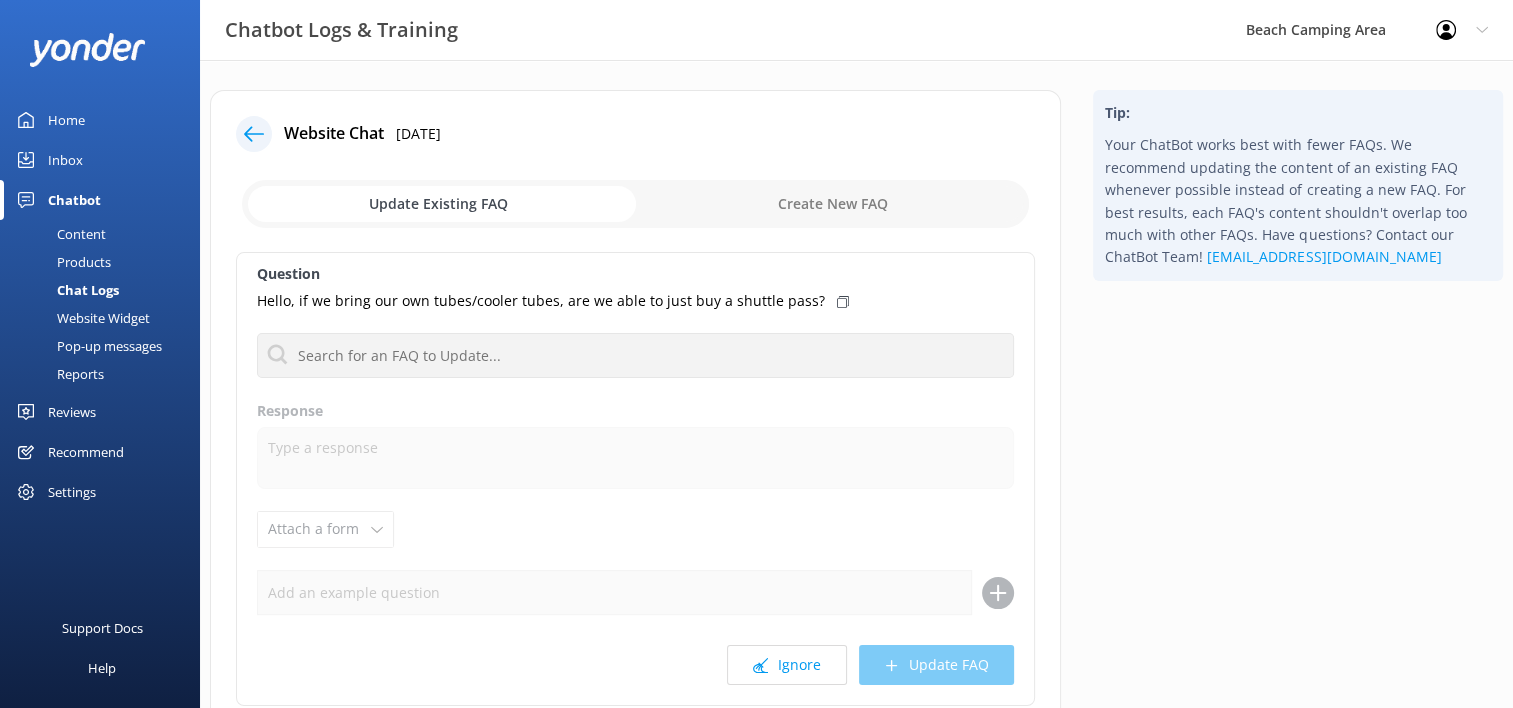 click on "Ignore Update FAQ" at bounding box center [635, 665] 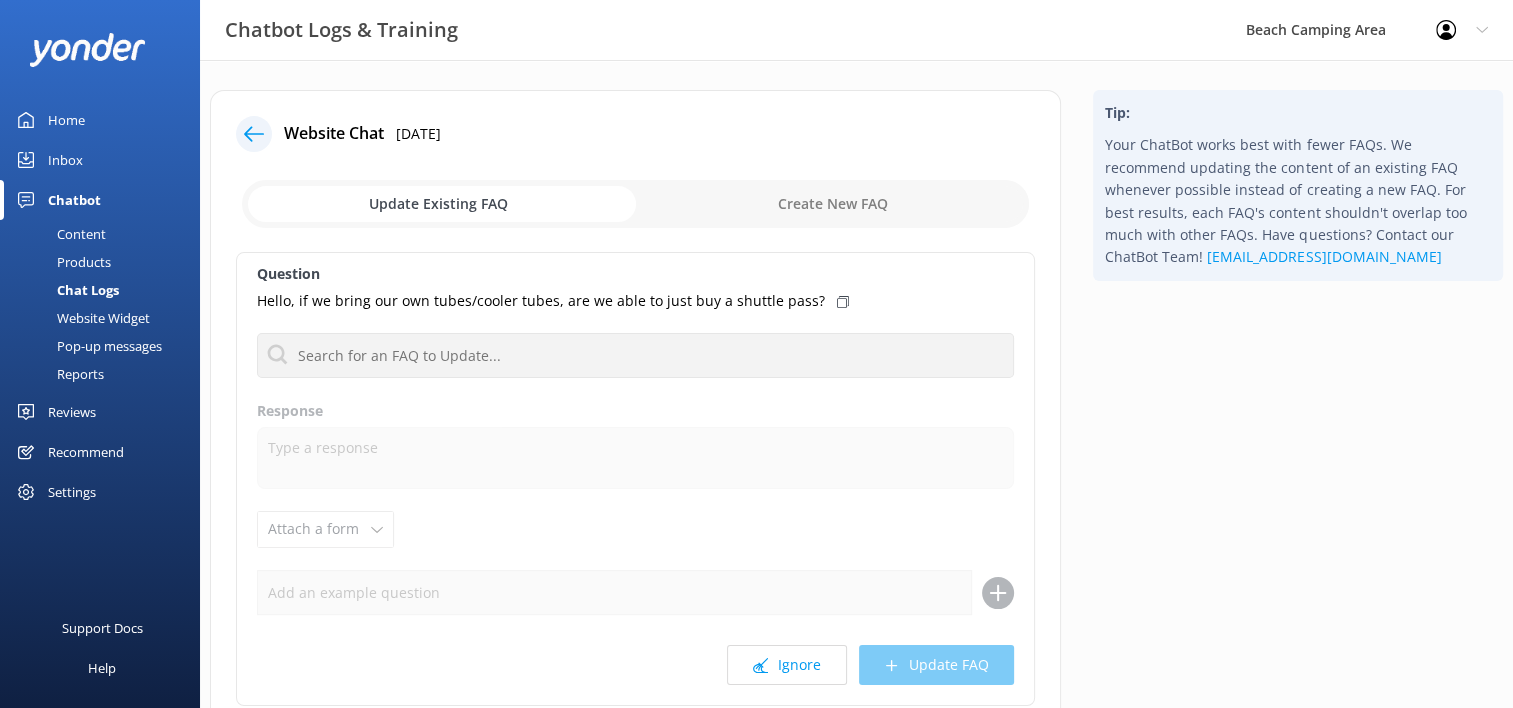 click at bounding box center [635, 204] 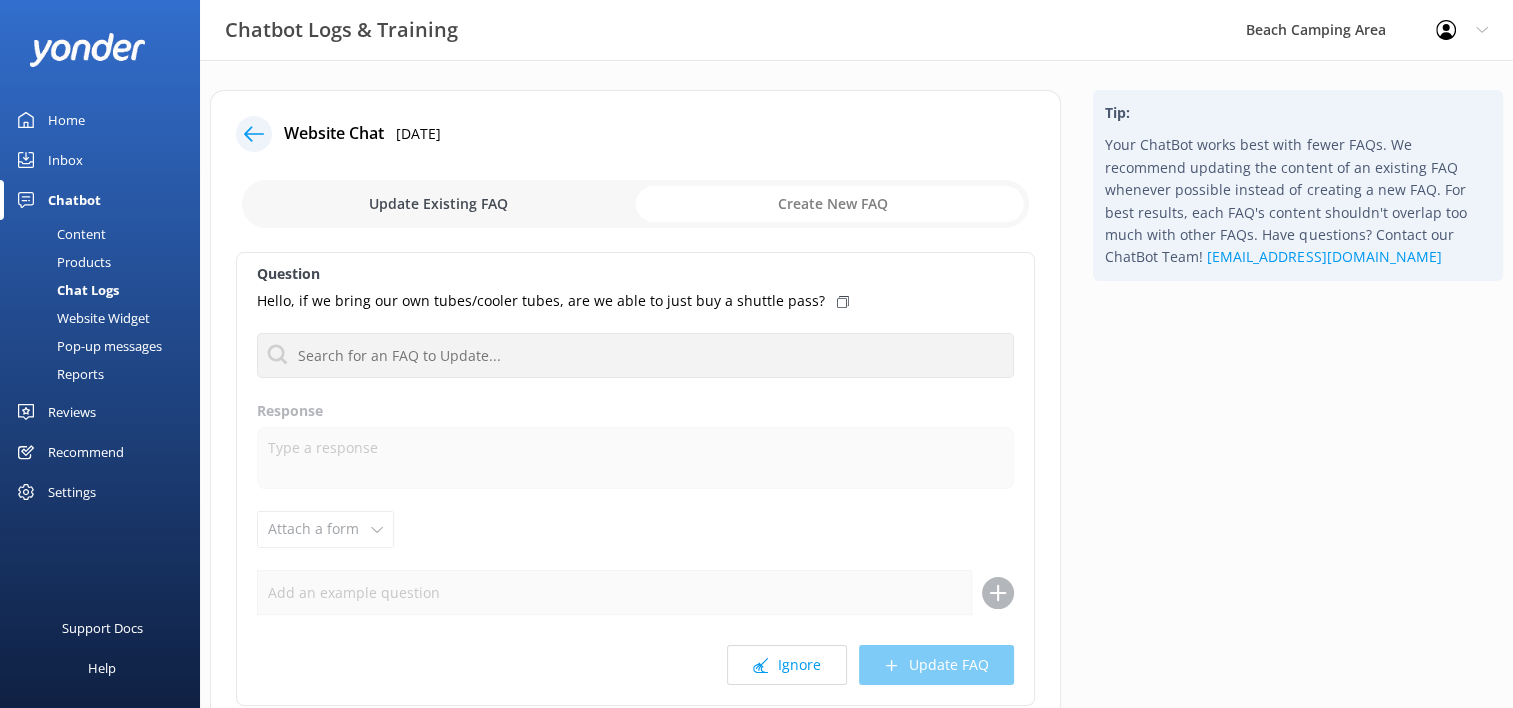 checkbox on "true" 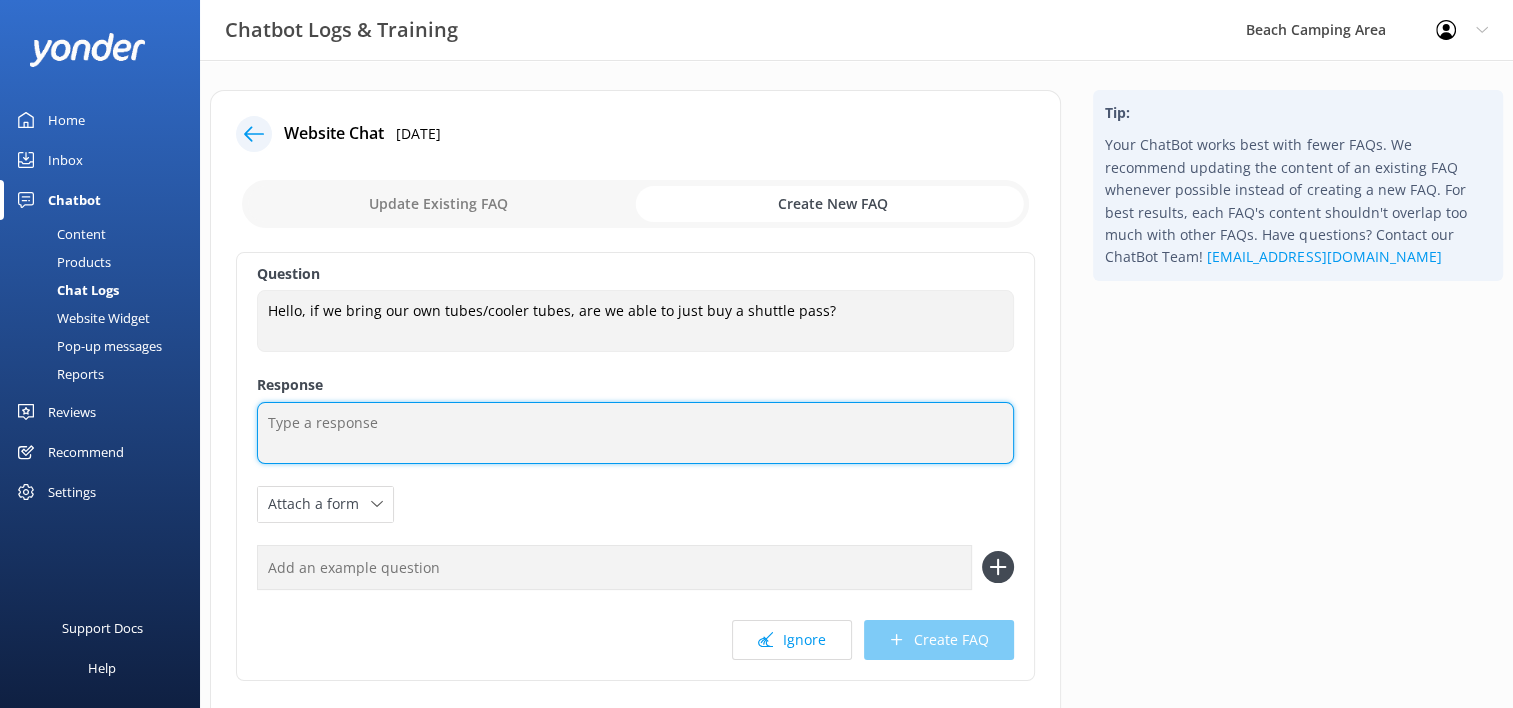click at bounding box center [635, 433] 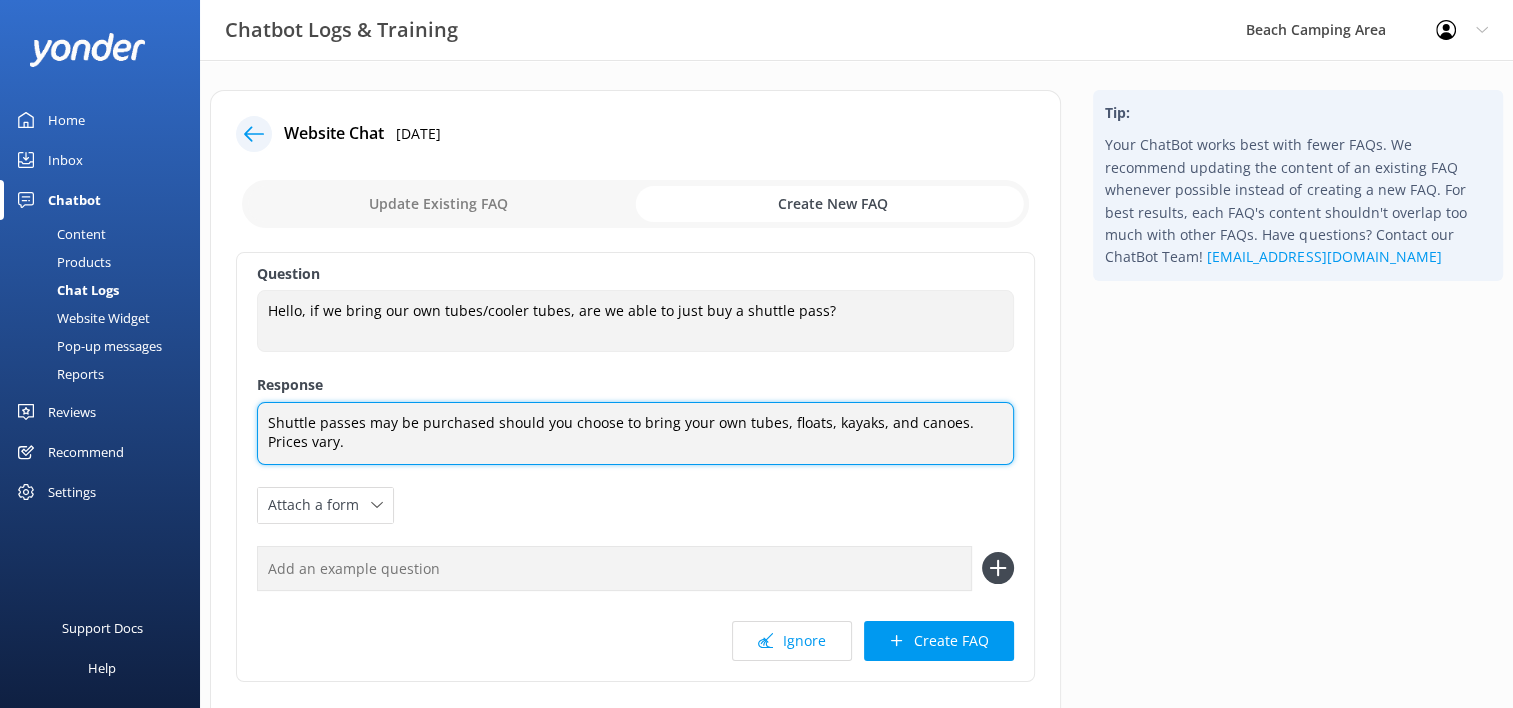 type on "Shuttle passes may be purchased should you choose to bring your own tubes, floats, kayaks, and canoes. Prices vary." 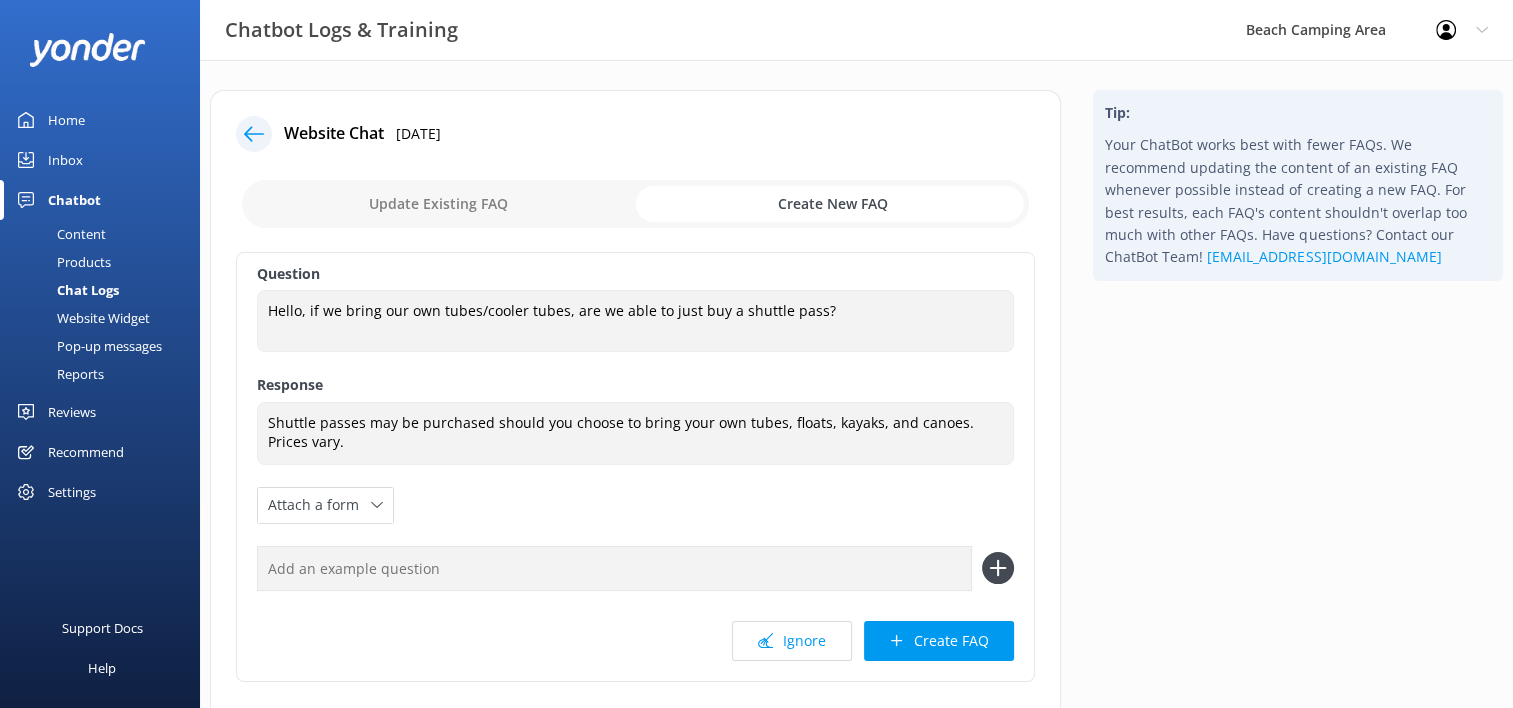 click at bounding box center (614, 568) 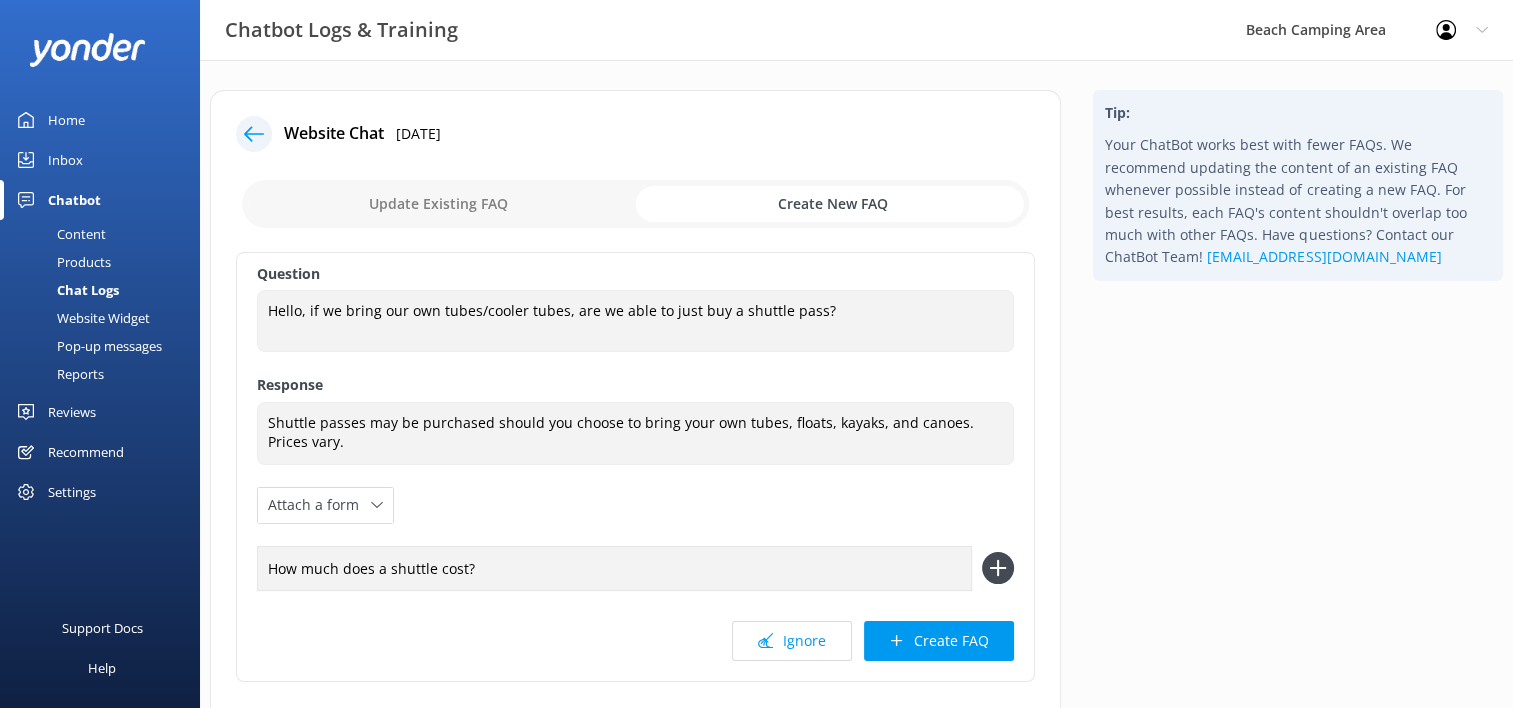 type on "How much does a shuttle cost?" 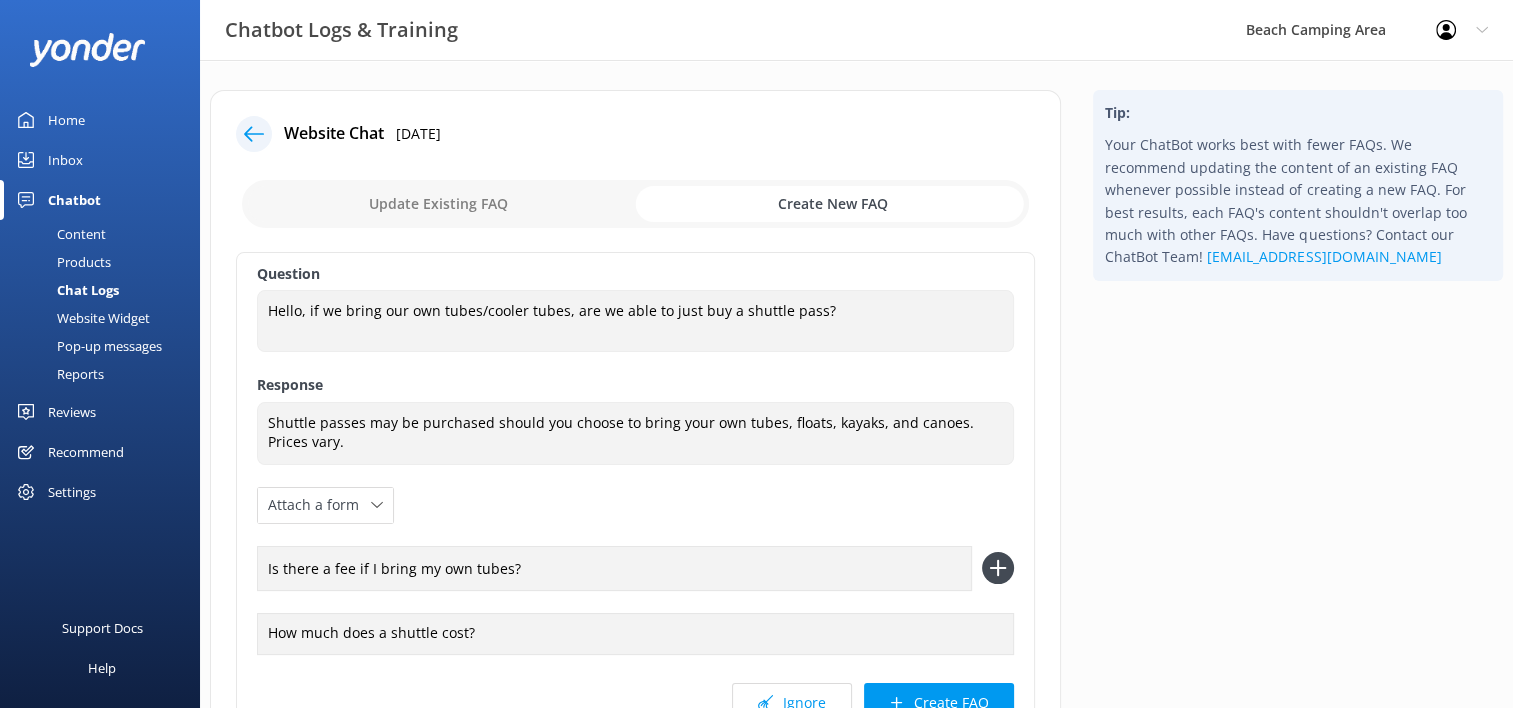 type on "Is there a fee if I bring my own tubes?" 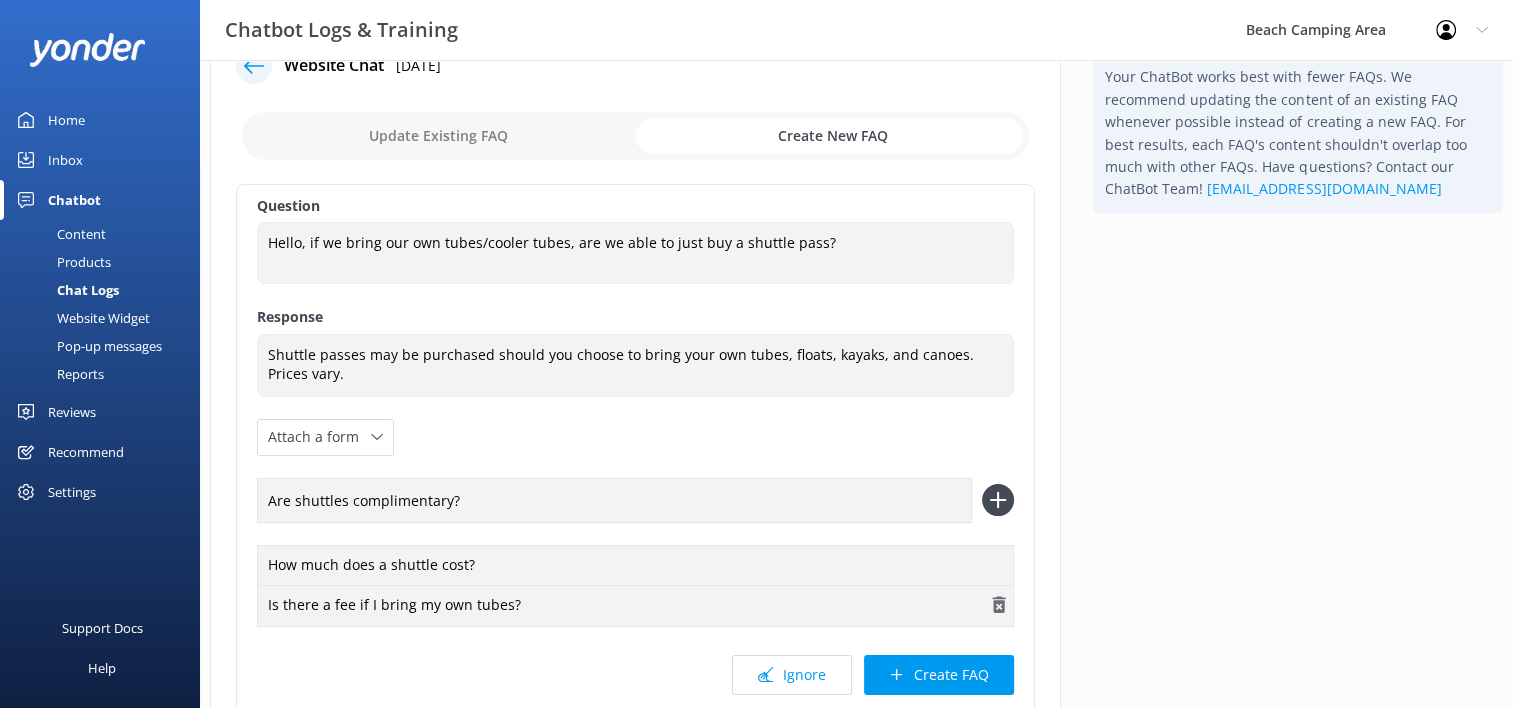 scroll, scrollTop: 100, scrollLeft: 0, axis: vertical 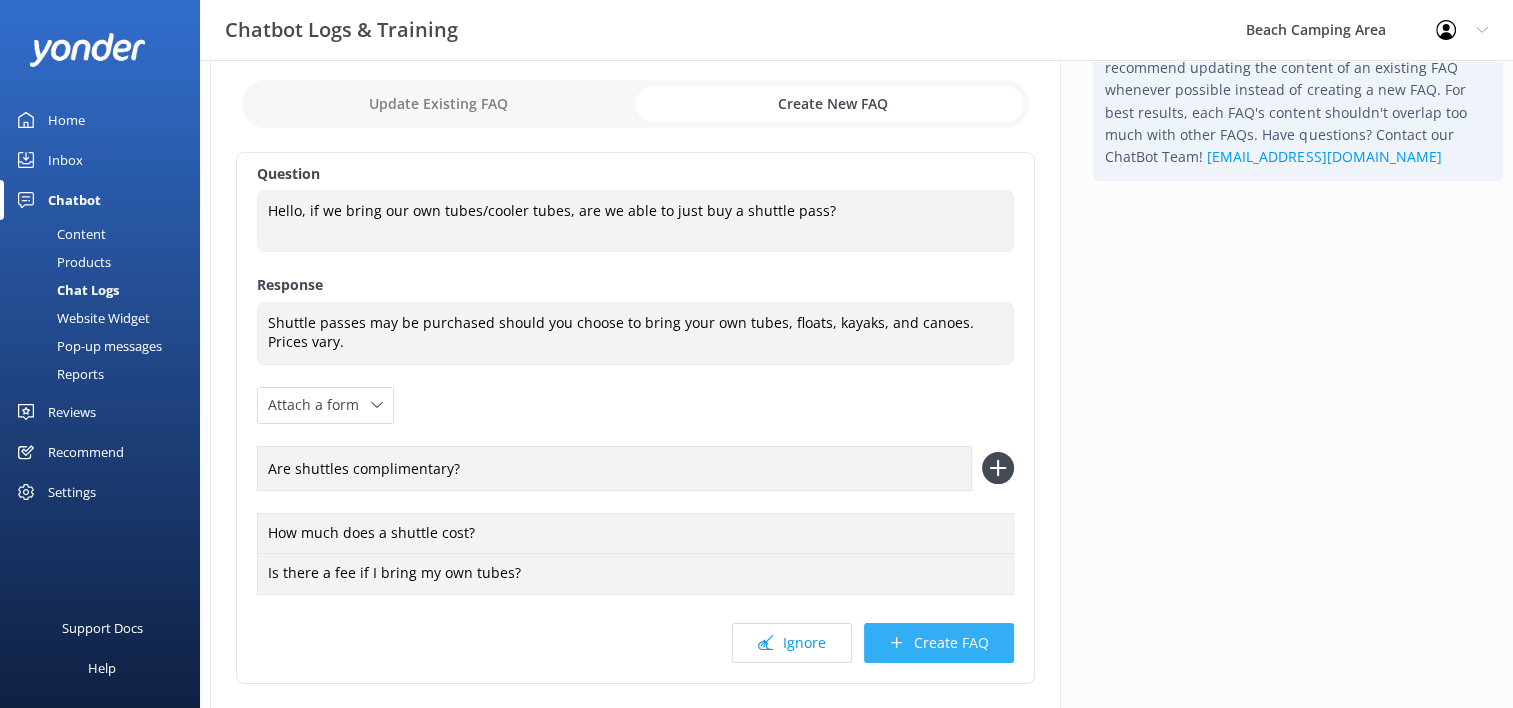 type on "Are shuttles complimentary?" 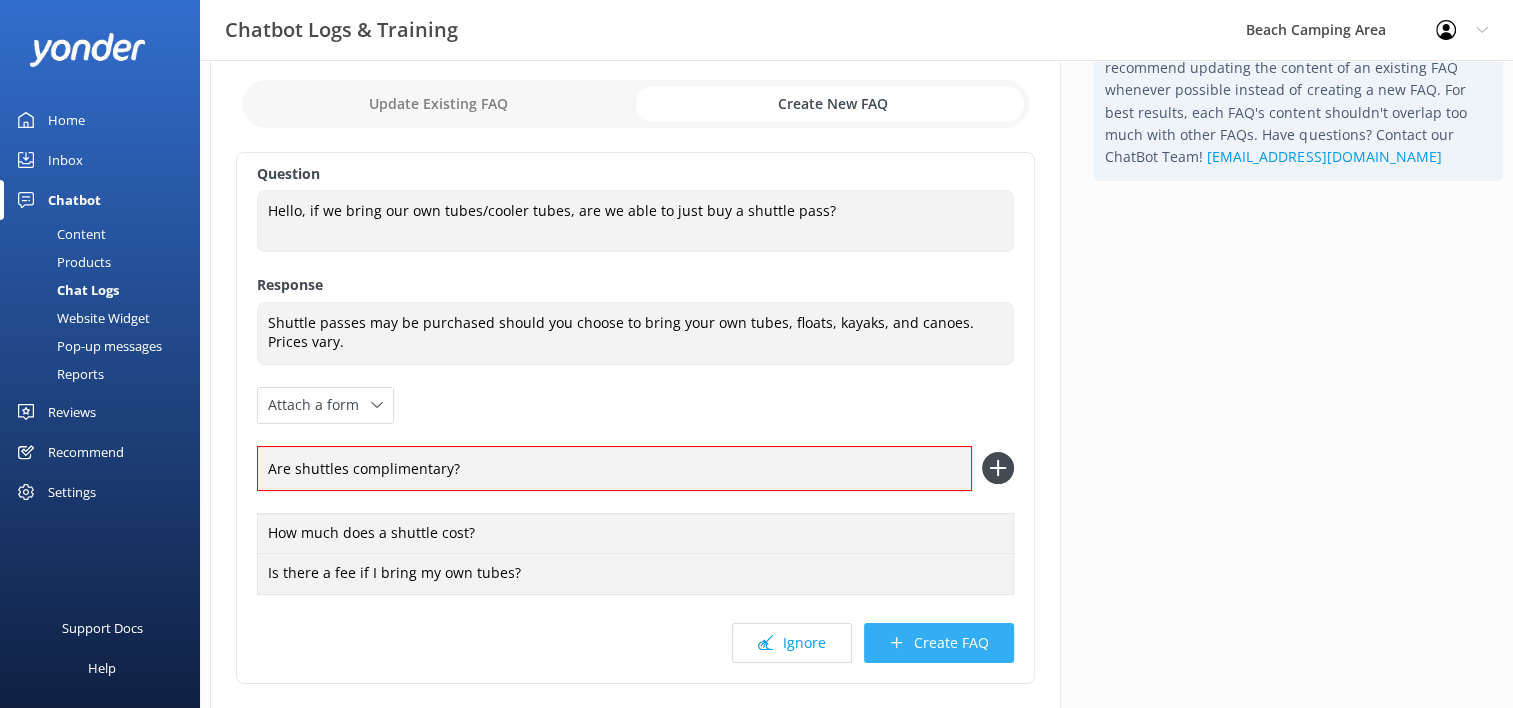 click on "Create FAQ" at bounding box center [939, 643] 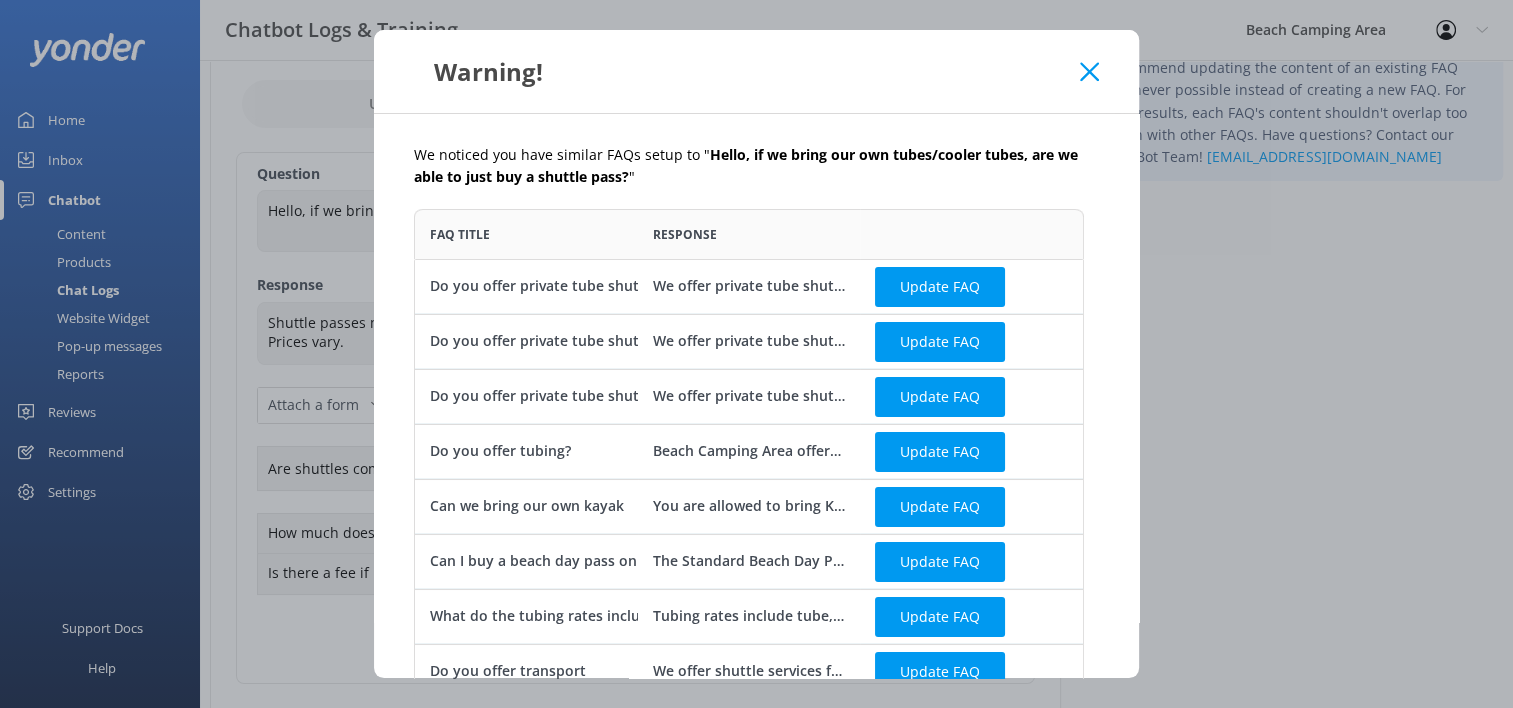 scroll, scrollTop: 16, scrollLeft: 16, axis: both 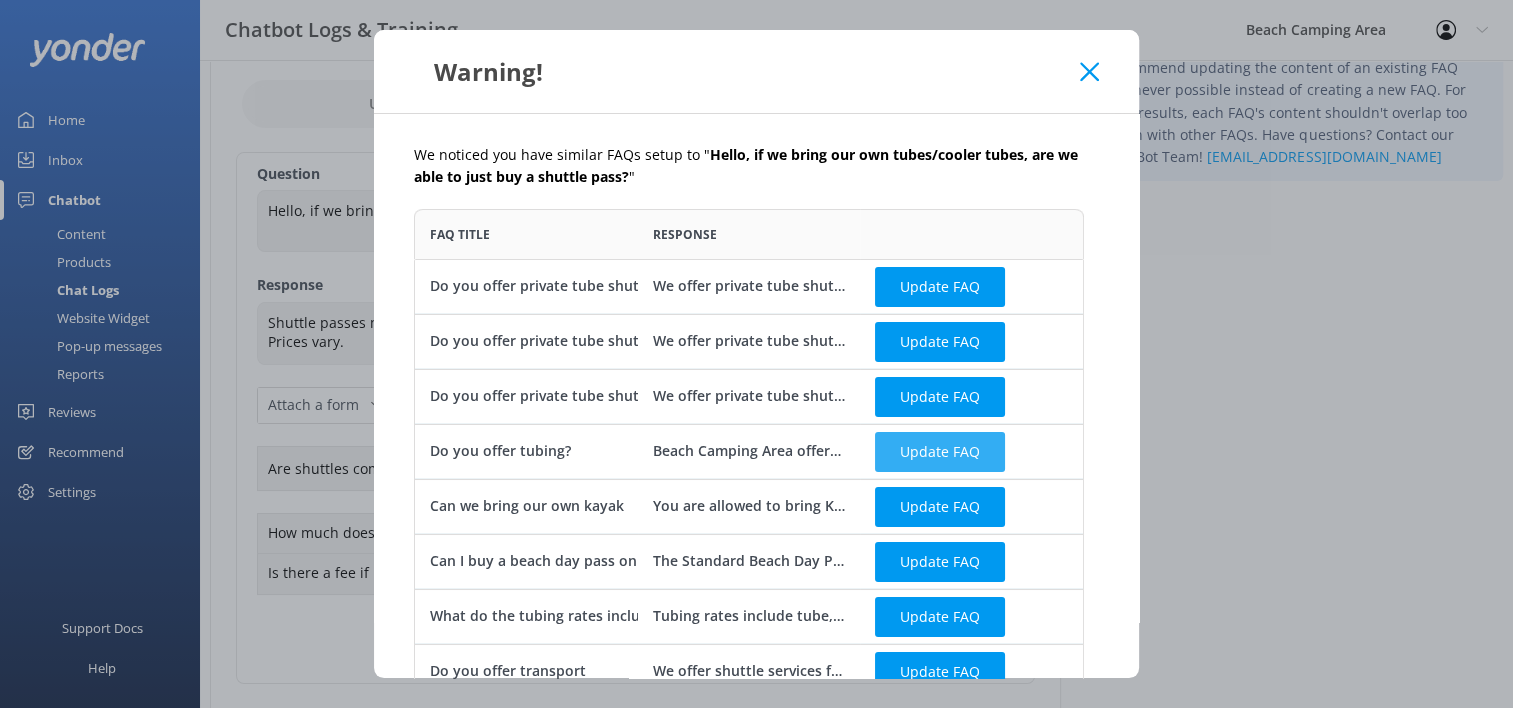 click on "Update FAQ" at bounding box center (940, 451) 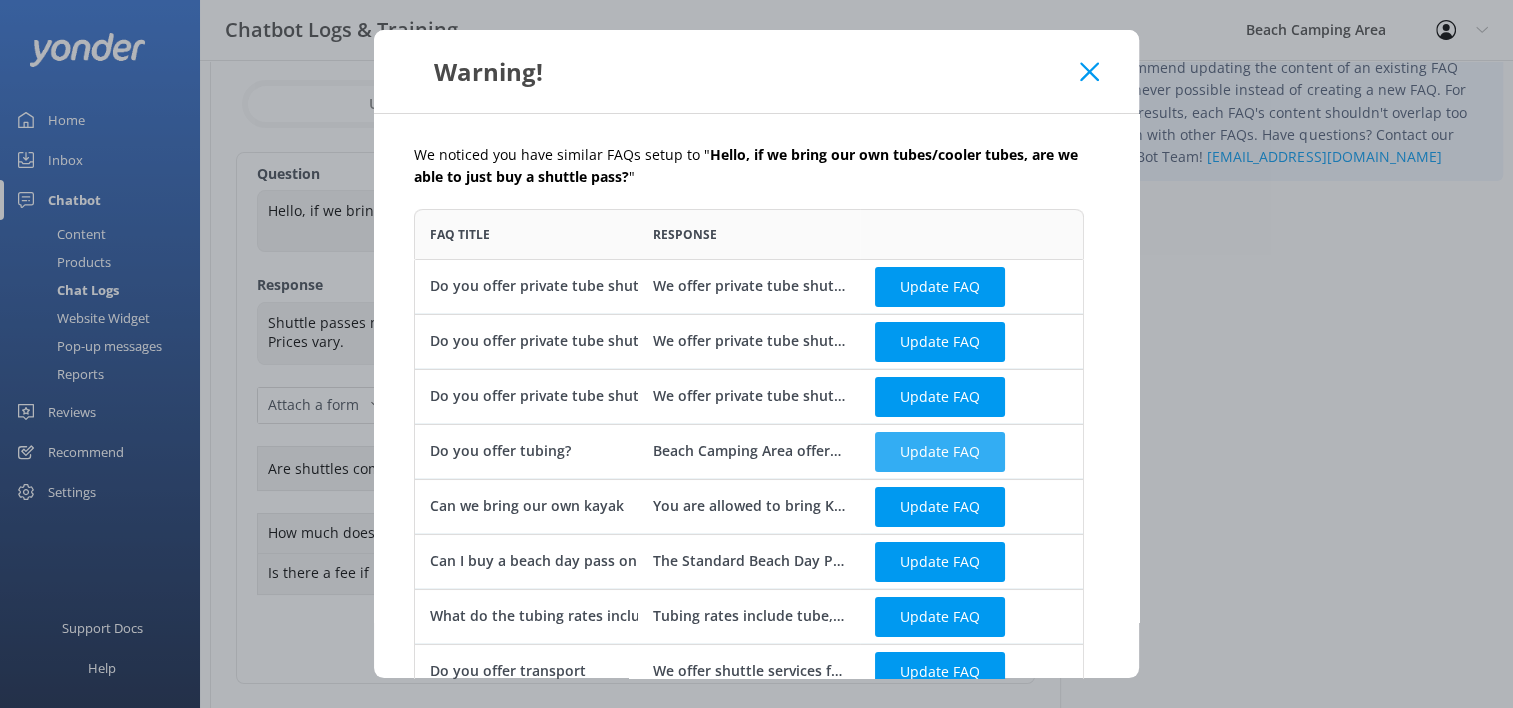 checkbox on "false" 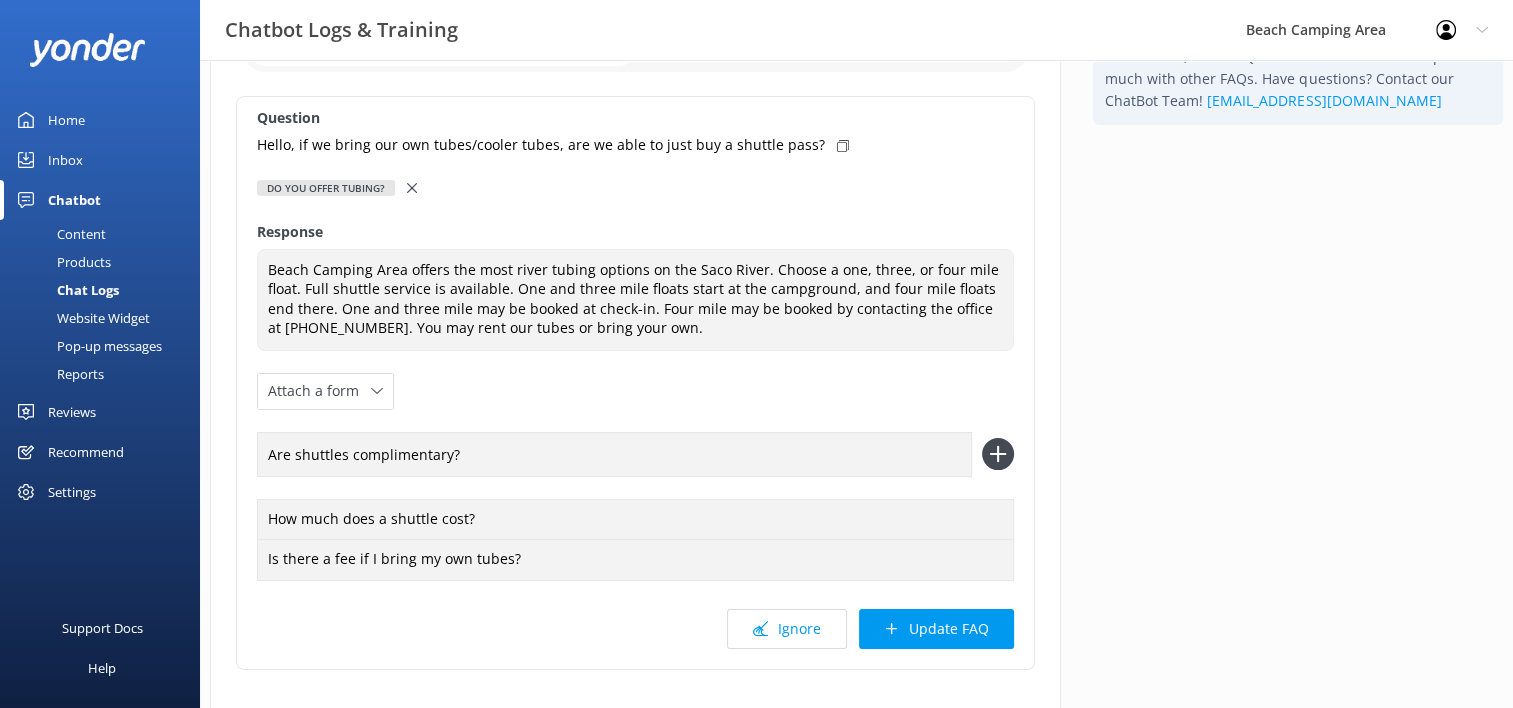 scroll, scrollTop: 200, scrollLeft: 0, axis: vertical 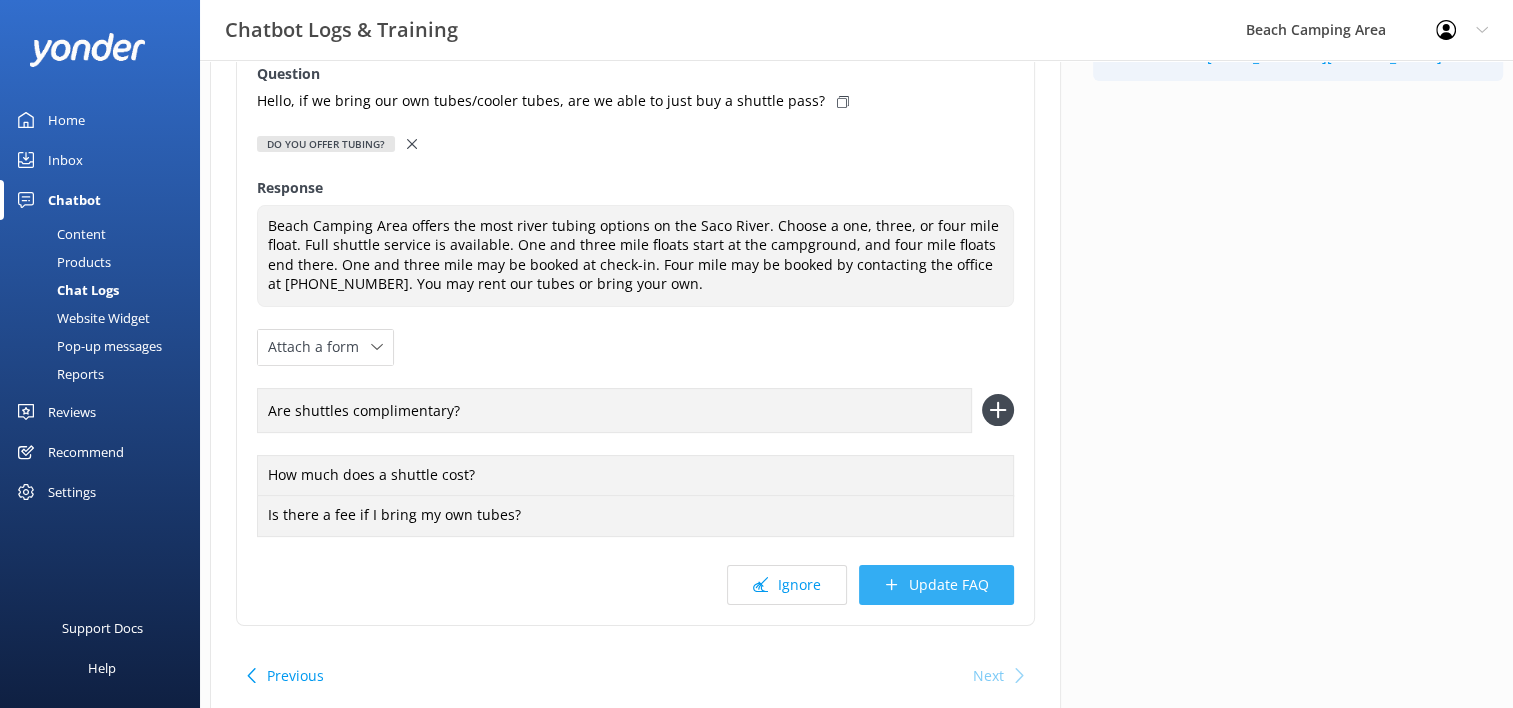 click on "Update FAQ" at bounding box center (936, 585) 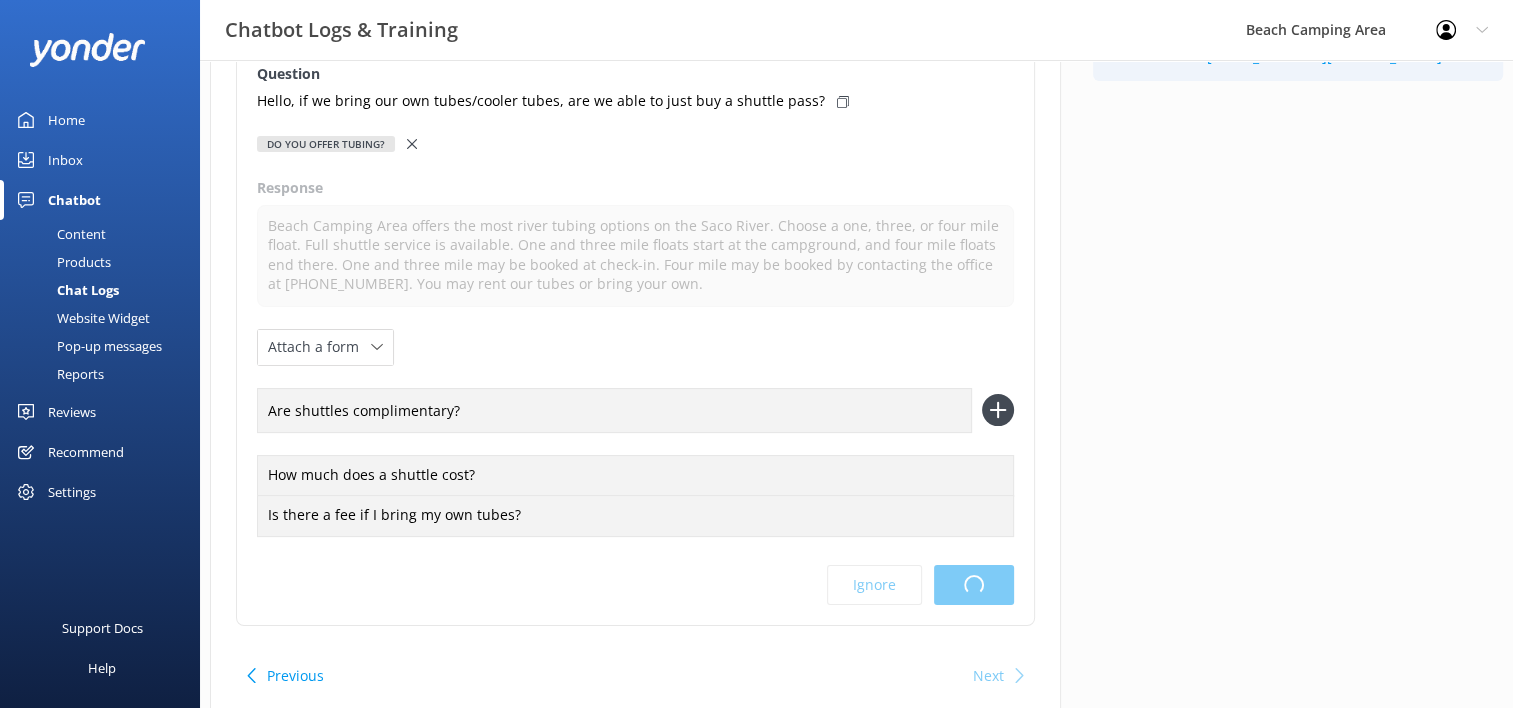 scroll, scrollTop: 0, scrollLeft: 0, axis: both 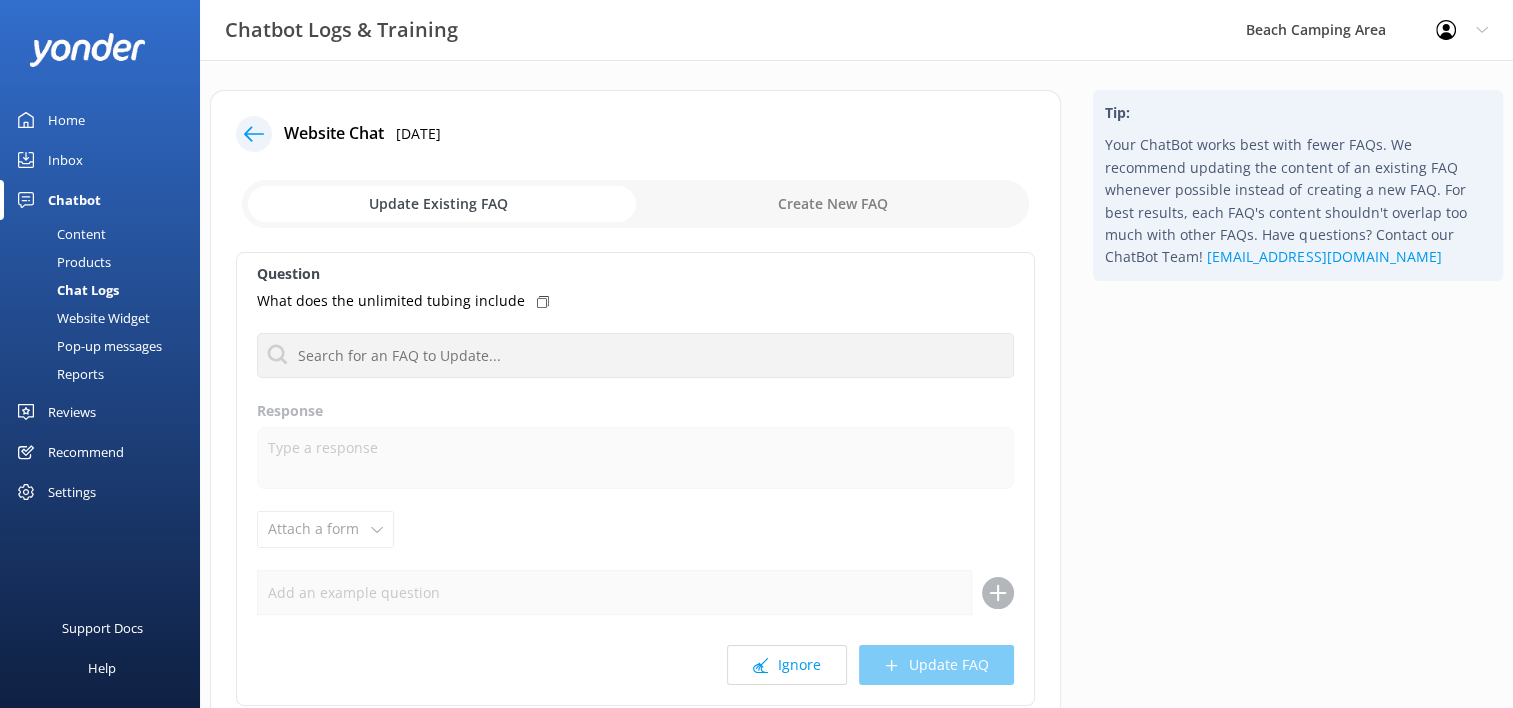 click on "Home" at bounding box center (66, 120) 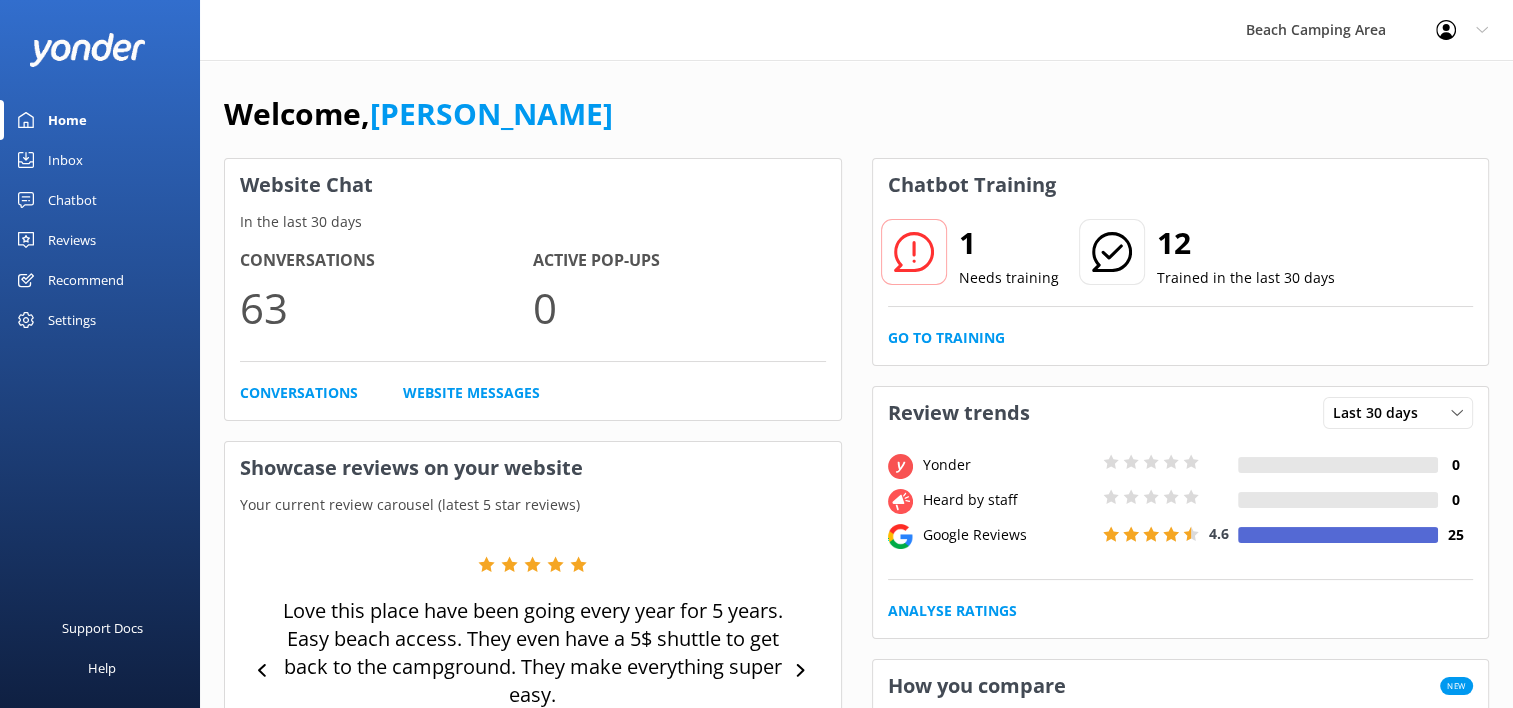 click 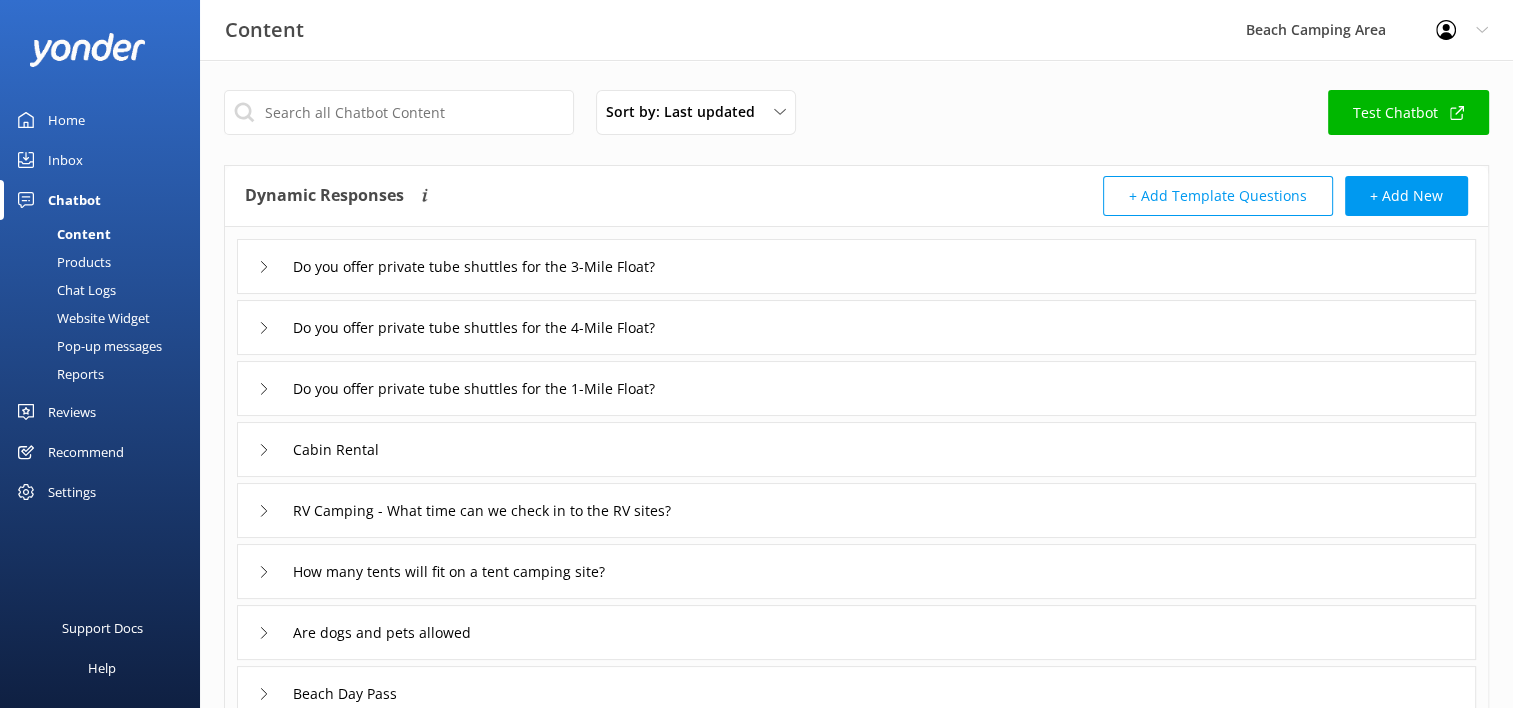 click on "Content" at bounding box center (61, 234) 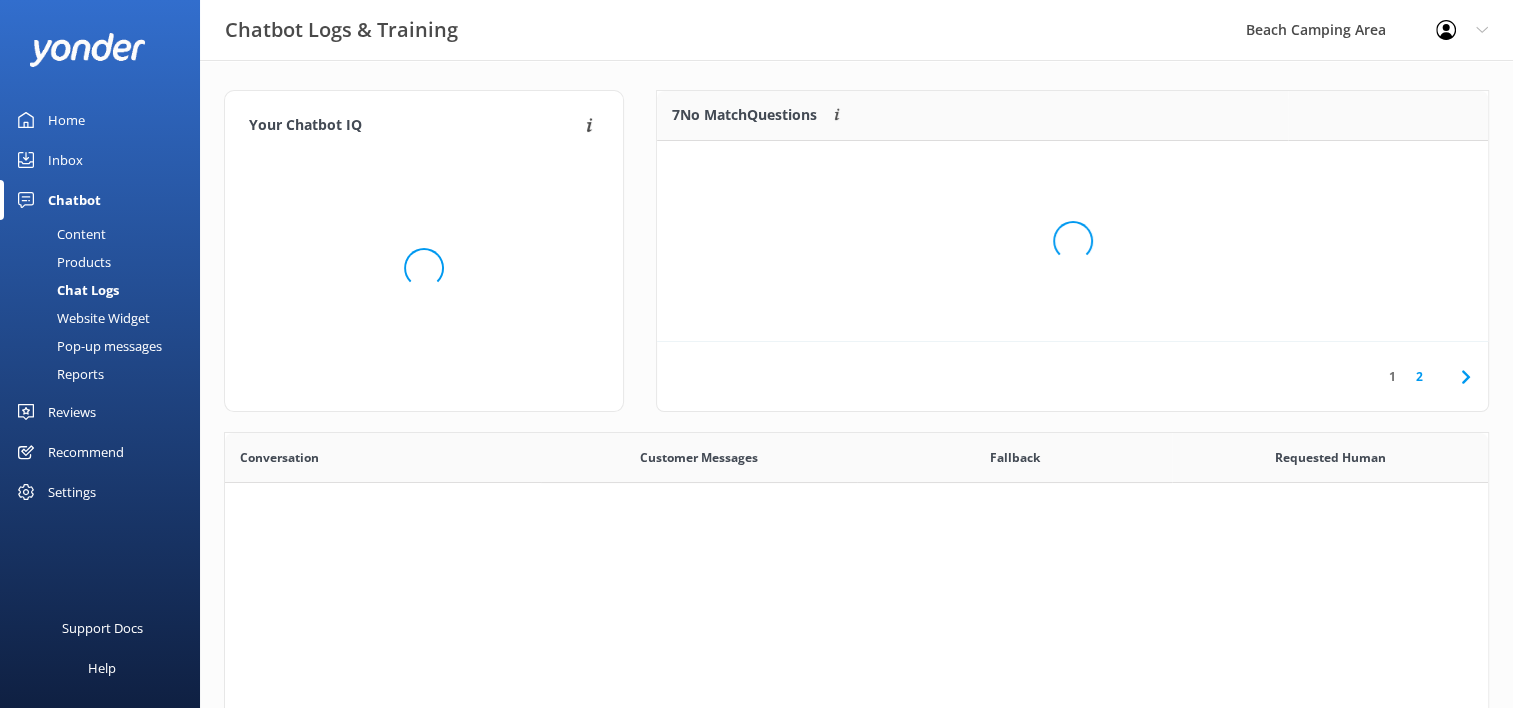 scroll, scrollTop: 16, scrollLeft: 16, axis: both 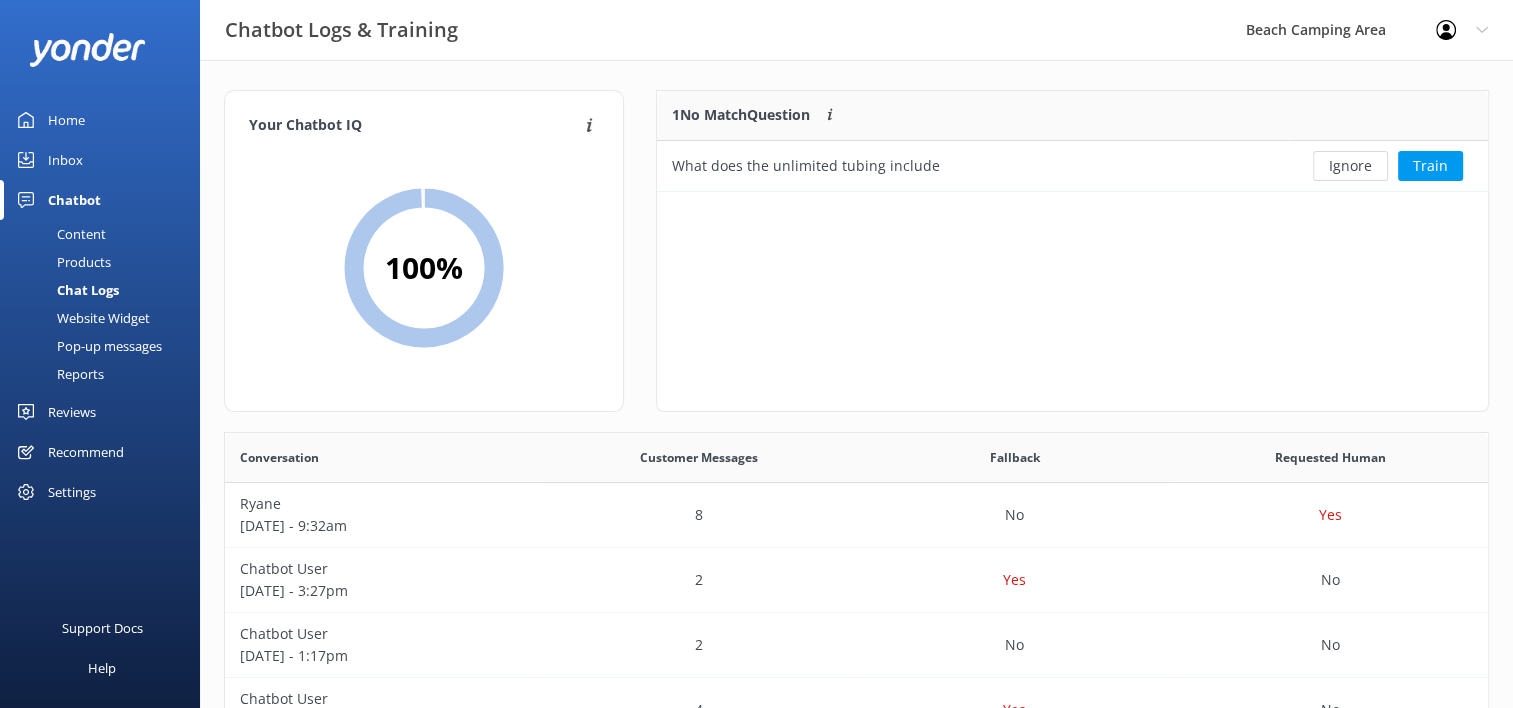 click on "Pop-up messages" at bounding box center (87, 346) 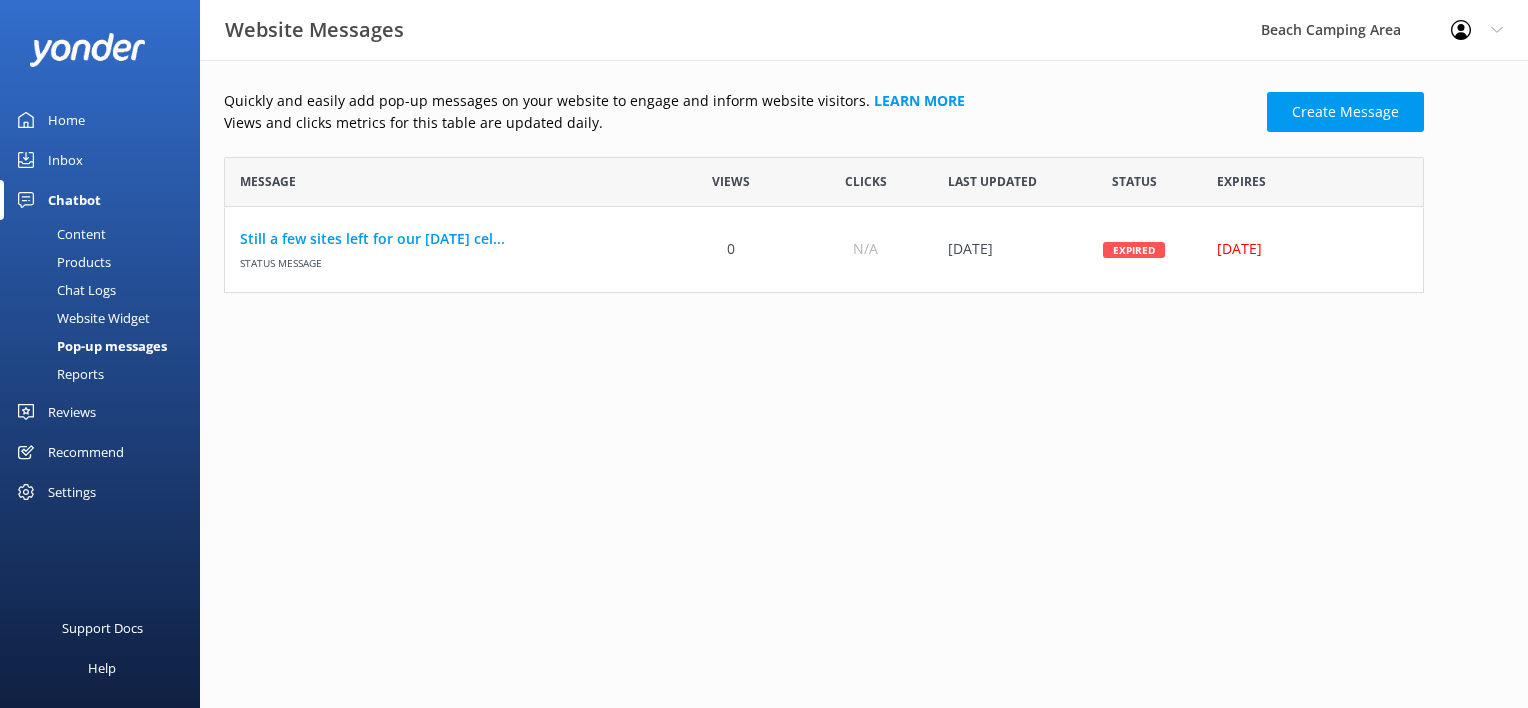 scroll, scrollTop: 16, scrollLeft: 16, axis: both 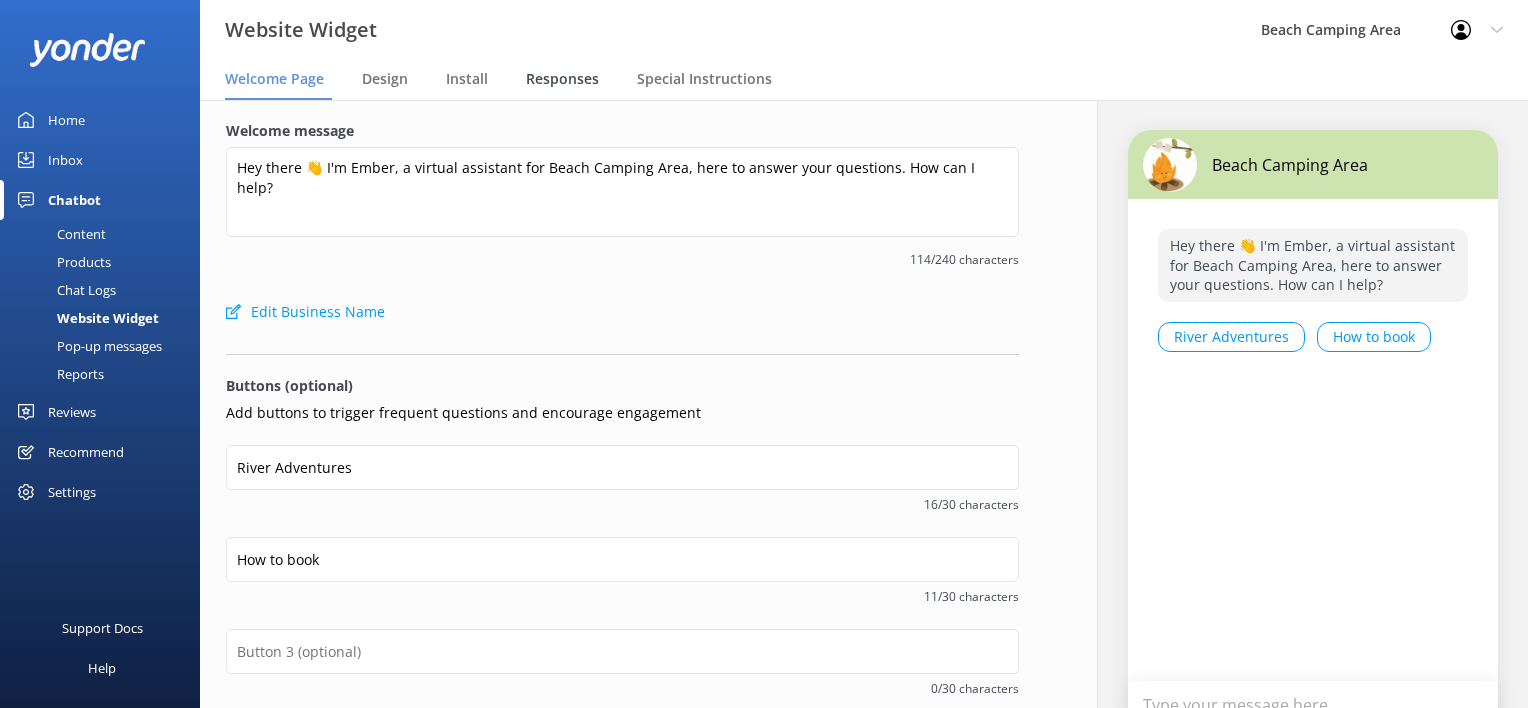 click on "Responses" at bounding box center (562, 79) 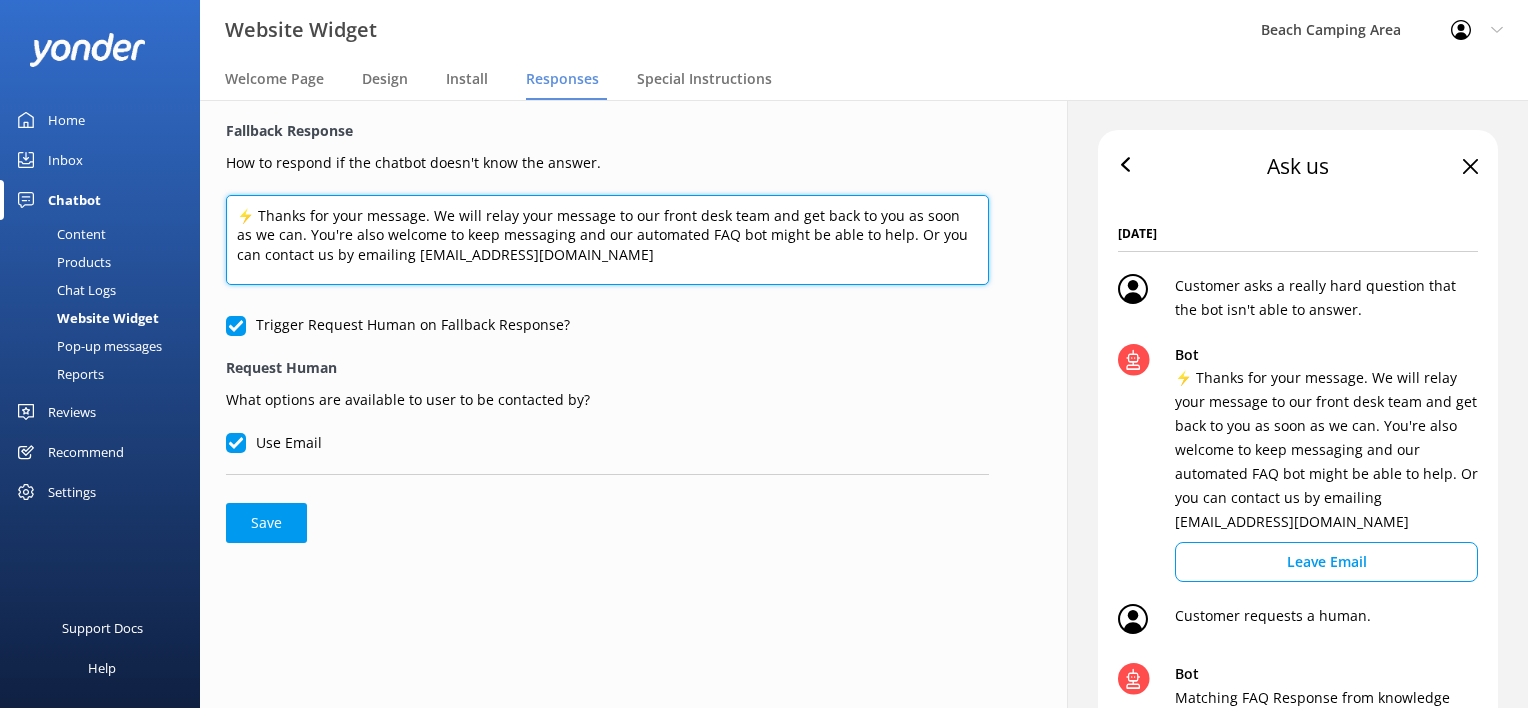 click on "⚡ Thanks for your message. We will relay your message to our front desk team and get back to you as soon as we can. You're also welcome to keep messaging and our automated FAQ bot might be able to help. Or you can contact us by emailing [EMAIL_ADDRESS][DOMAIN_NAME]" at bounding box center [607, 240] 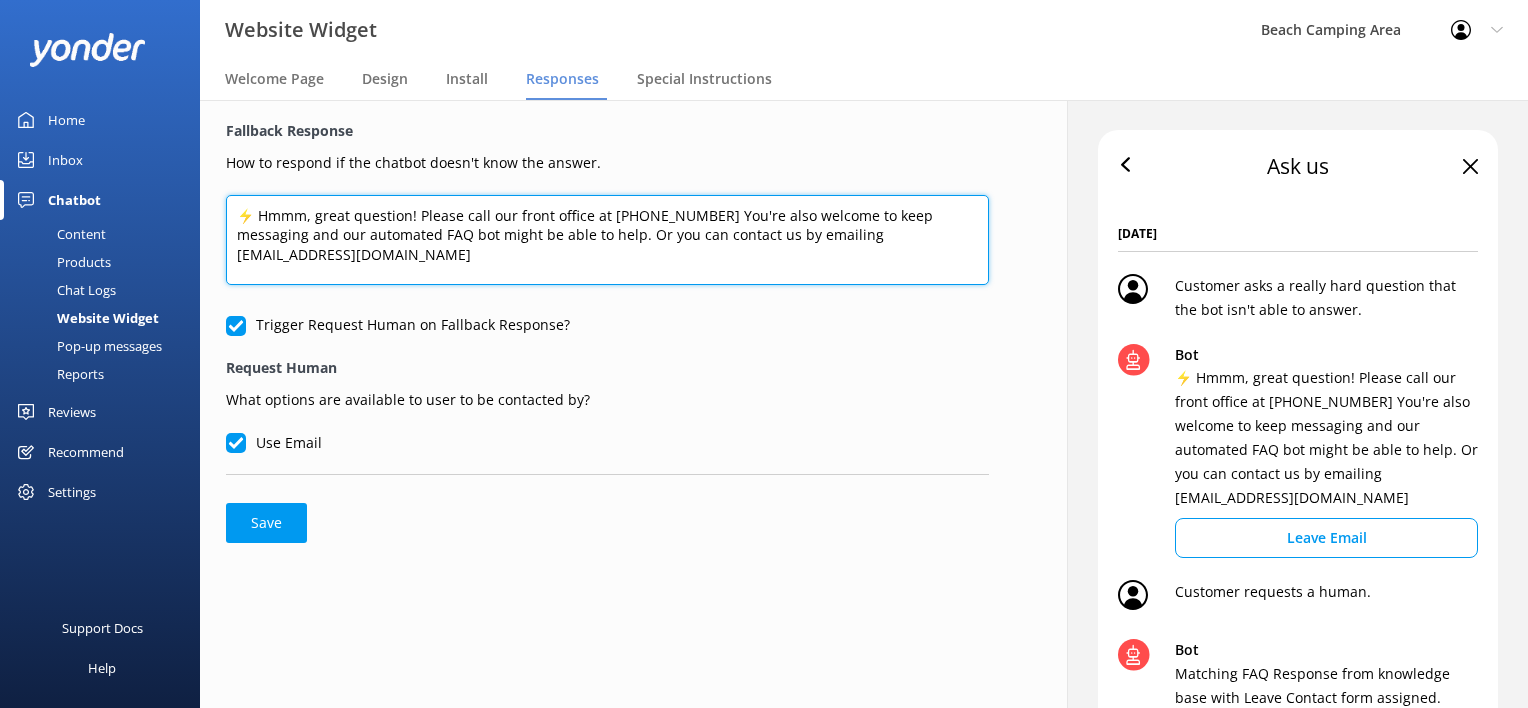 drag, startPoint x: 644, startPoint y: 235, endPoint x: 789, endPoint y: 247, distance: 145.4957 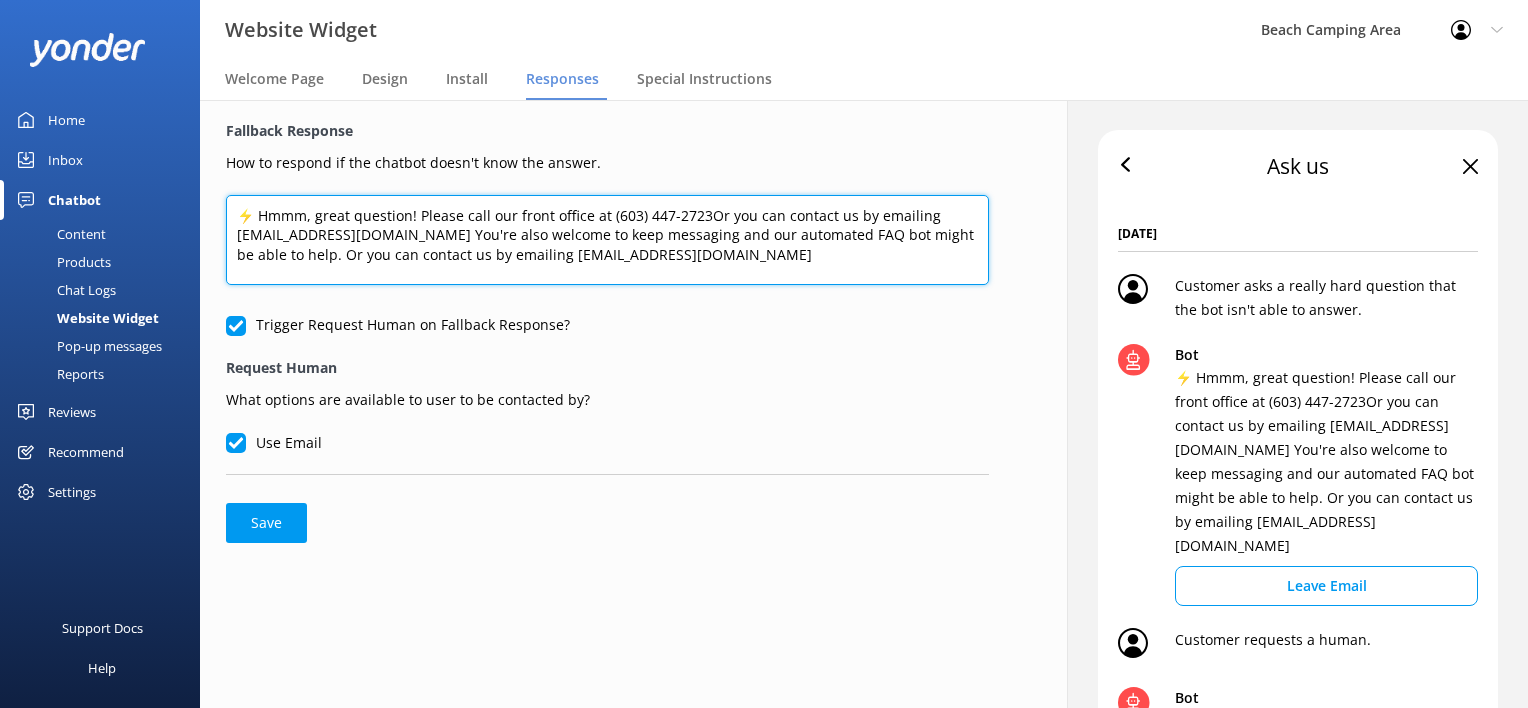 click on "⚡ Hmmm, great question! Please call our front office at (603) 447-2723Or you can contact us by emailing [EMAIL_ADDRESS][DOMAIN_NAME] You're also welcome to keep messaging and our automated FAQ bot might be able to help. Or you can contact us by emailing [EMAIL_ADDRESS][DOMAIN_NAME]" at bounding box center [607, 240] 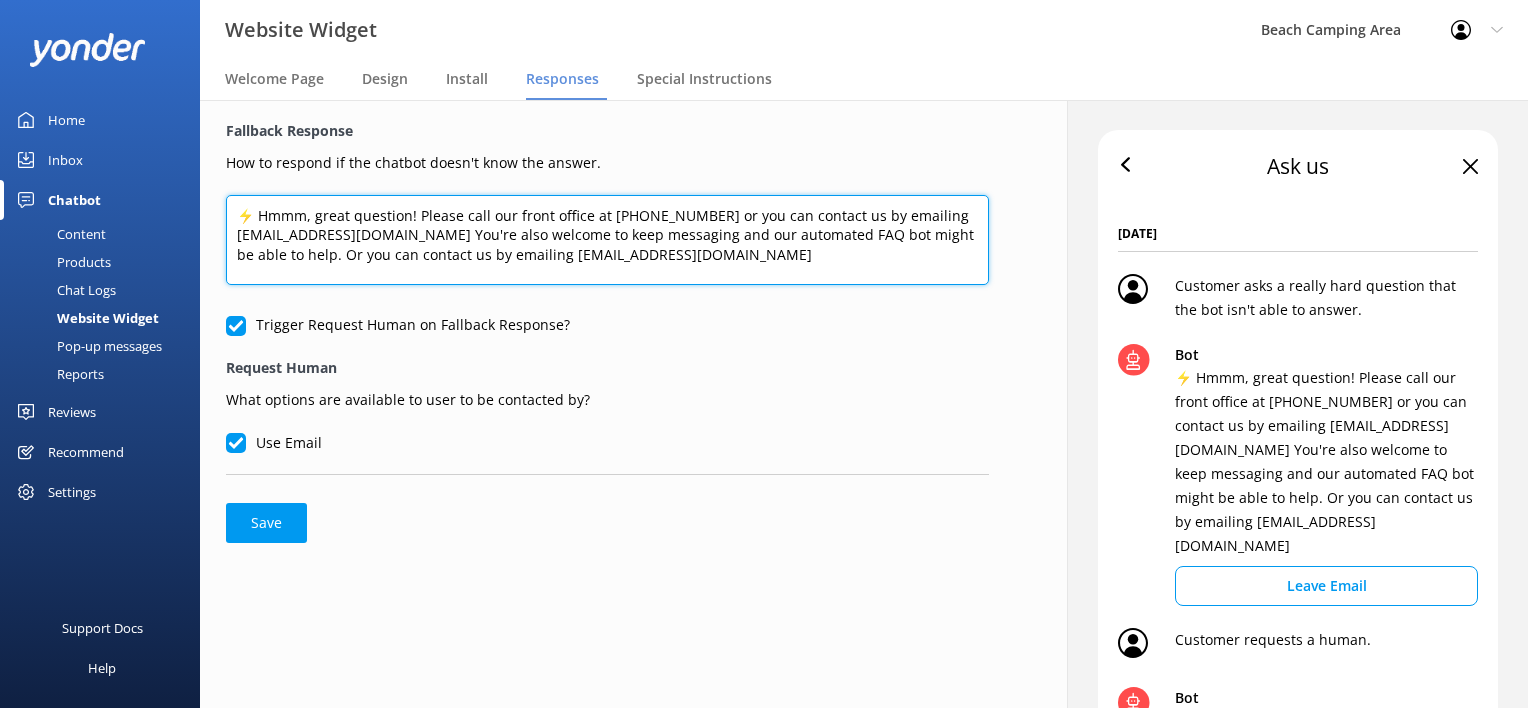 click on "⚡ Hmmm, great question! Please call our front office at [PHONE_NUMBER] or you can contact us by emailing [EMAIL_ADDRESS][DOMAIN_NAME] You're also welcome to keep messaging and our automated FAQ bot might be able to help. Or you can contact us by emailing [EMAIL_ADDRESS][DOMAIN_NAME]" at bounding box center [607, 240] 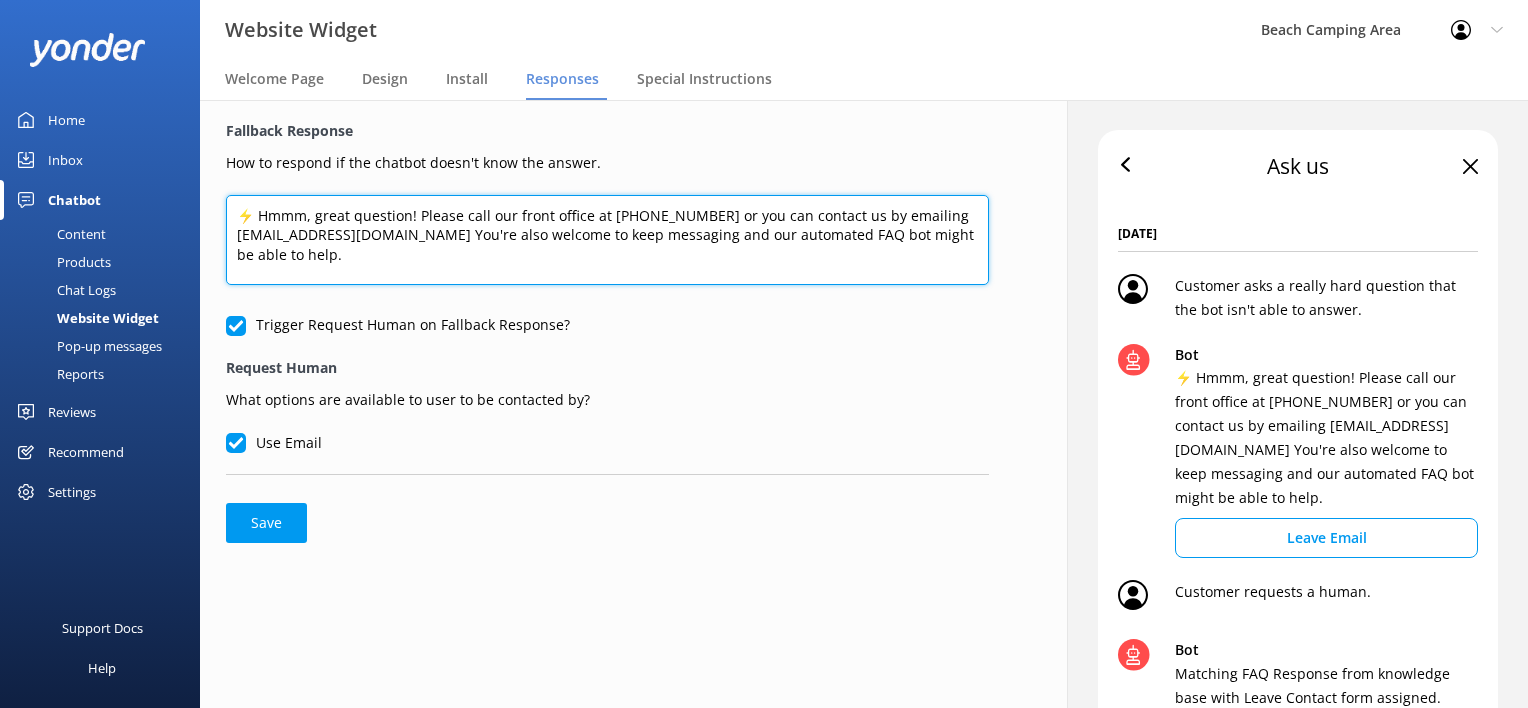 click on "⚡ Hmmm, great question! Please call our front office at [PHONE_NUMBER] or you can contact us by emailing [EMAIL_ADDRESS][DOMAIN_NAME] You're also welcome to keep messaging and our automated FAQ bot might be able to help." at bounding box center [607, 240] 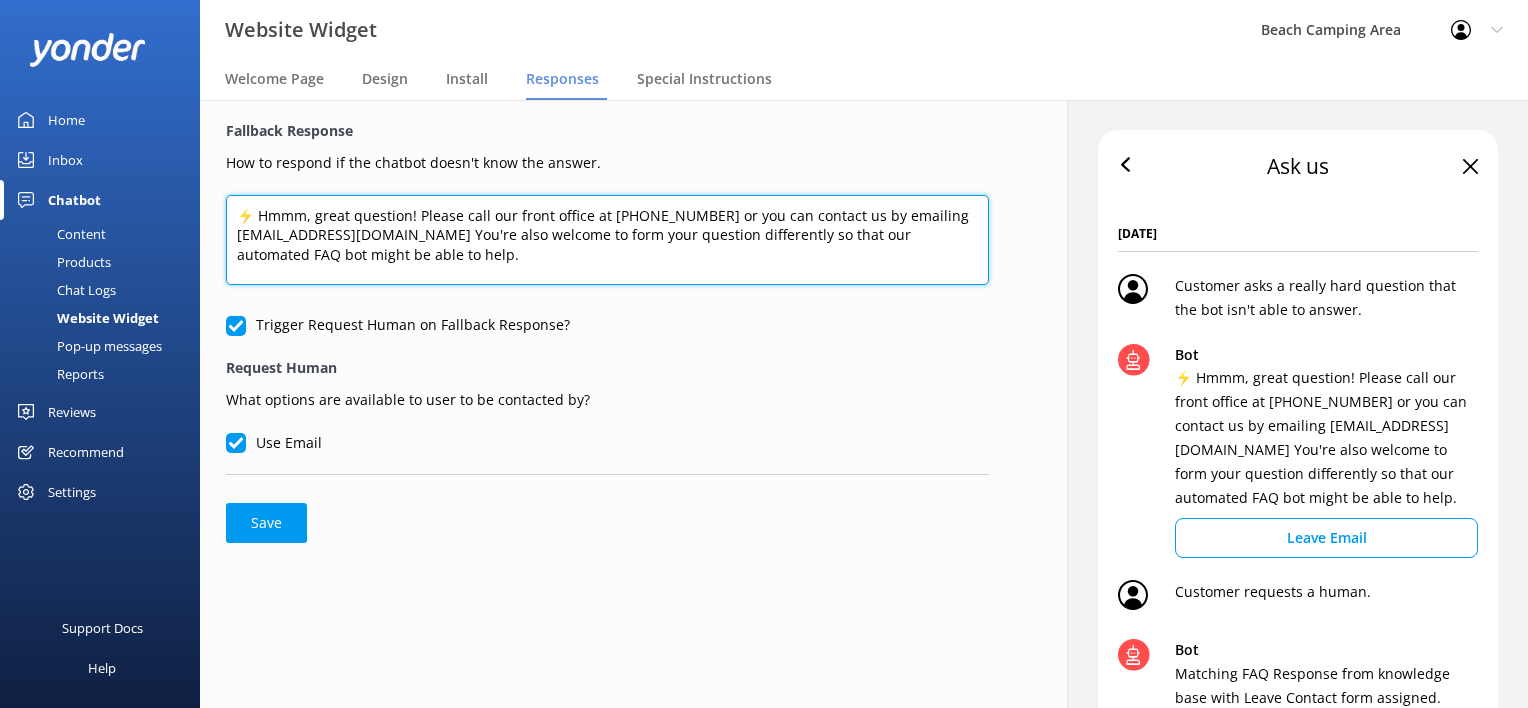 click on "⚡ Hmmm, great question! Please call our front office at [PHONE_NUMBER] or you can contact us by emailing [EMAIL_ADDRESS][DOMAIN_NAME] You're also welcome to form your question differently so that our automated FAQ bot might be able to help." at bounding box center [607, 240] 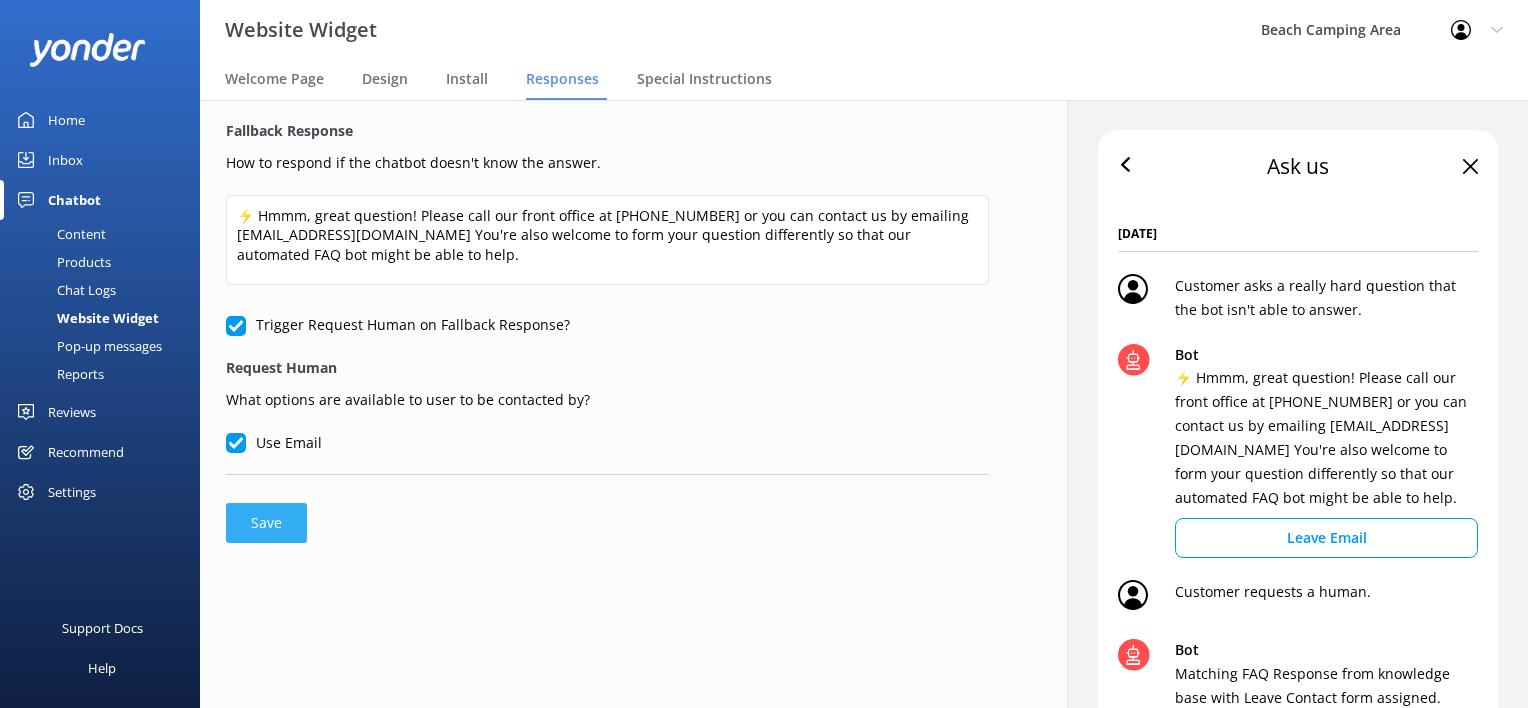 click on "Save" at bounding box center [266, 523] 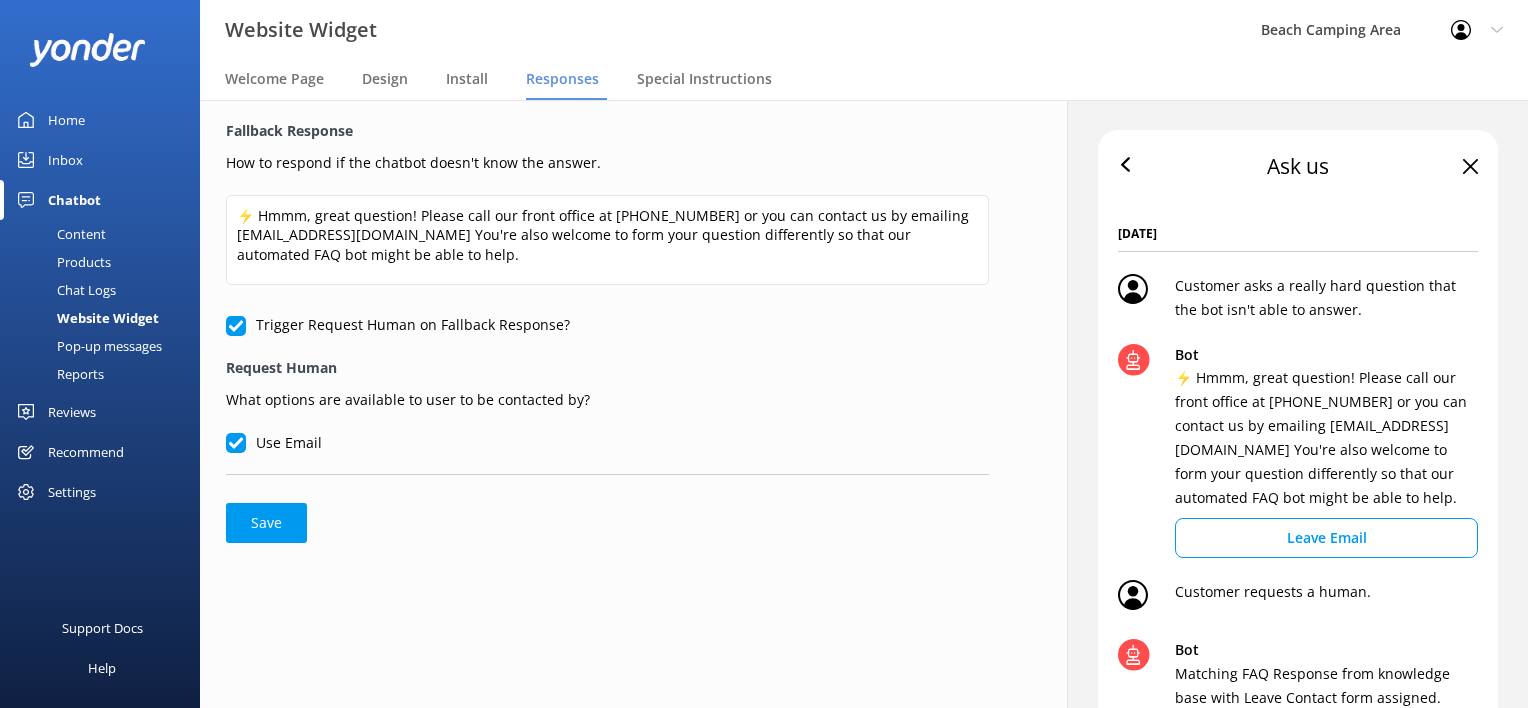 click on "Chatbot" at bounding box center [74, 200] 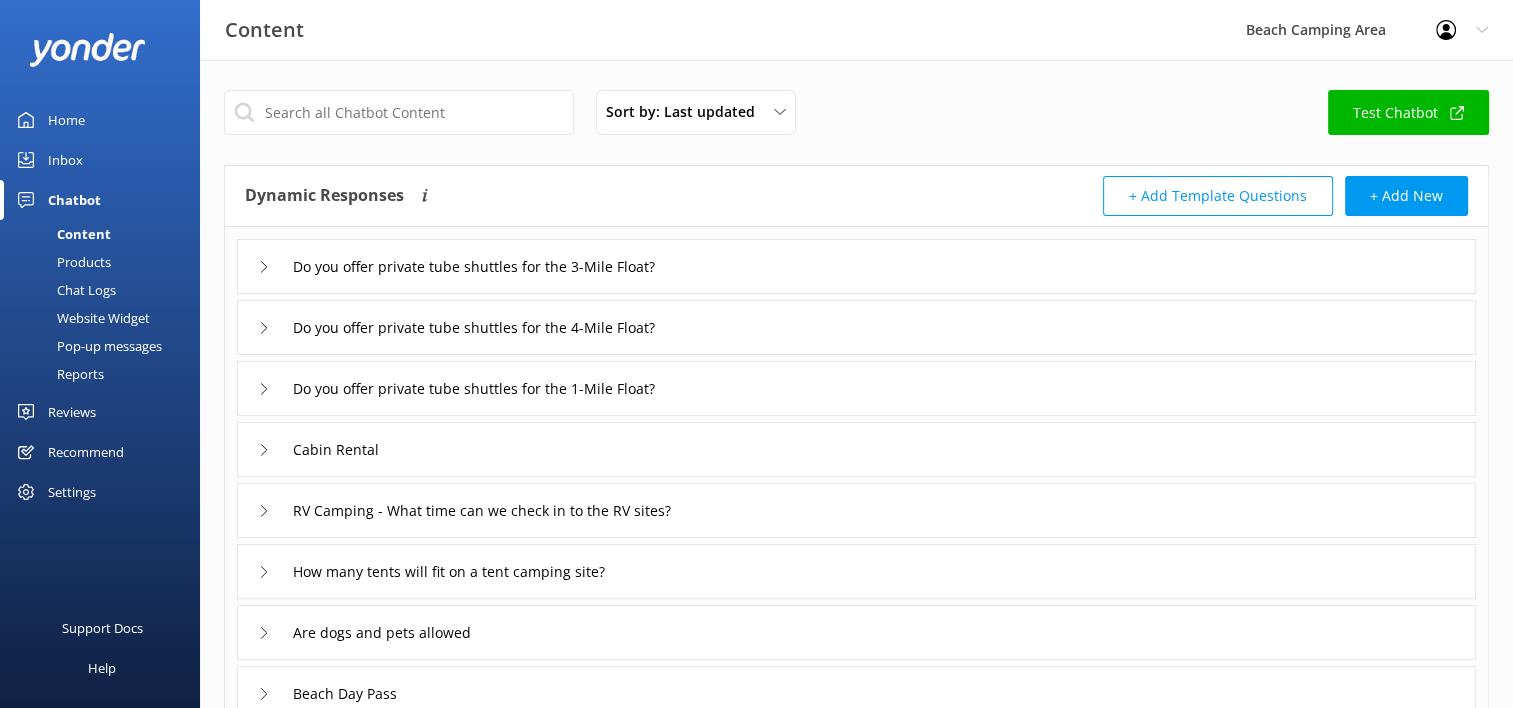 click on "Inbox" at bounding box center (65, 160) 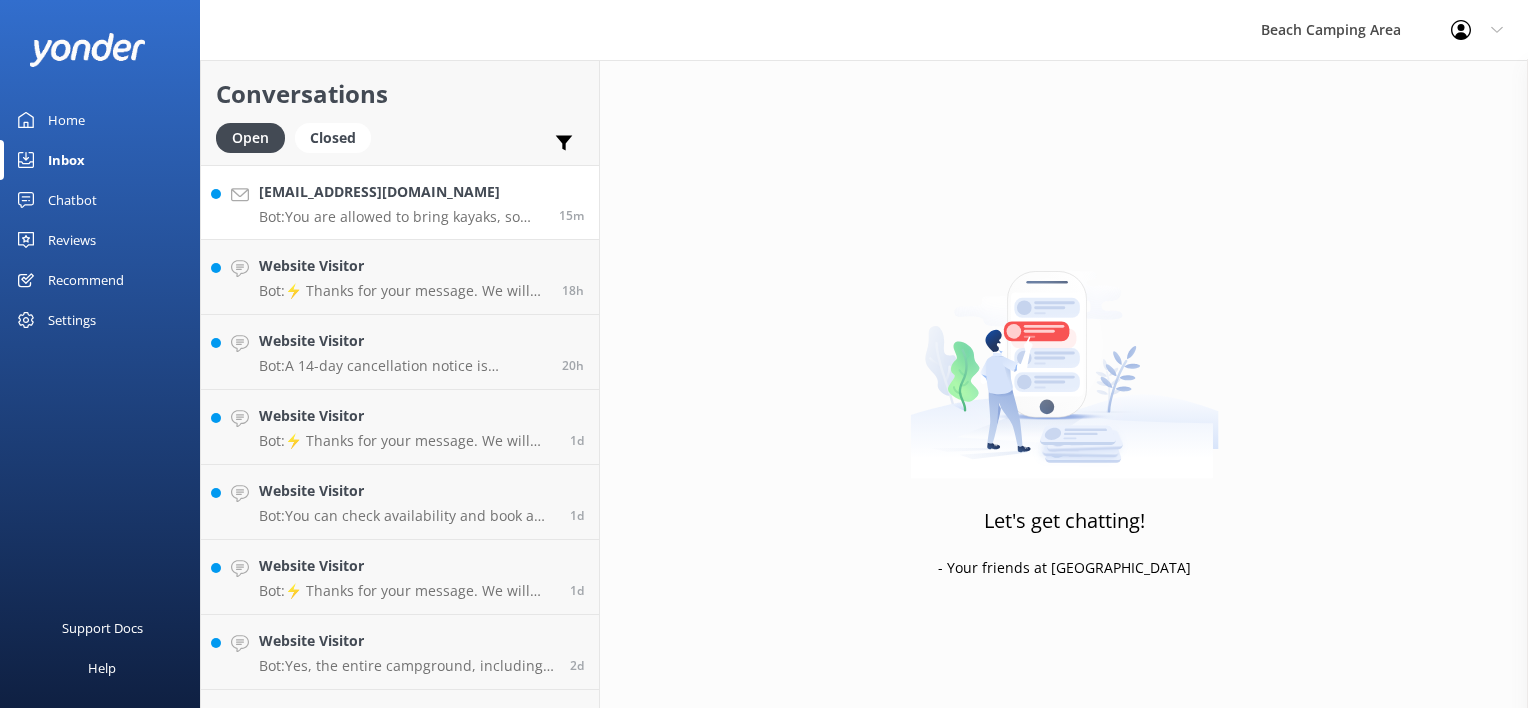 click on "Bot:  You are allowed to bring kayaks, so you are welcome to use our beach if you are staying with us." at bounding box center [401, 217] 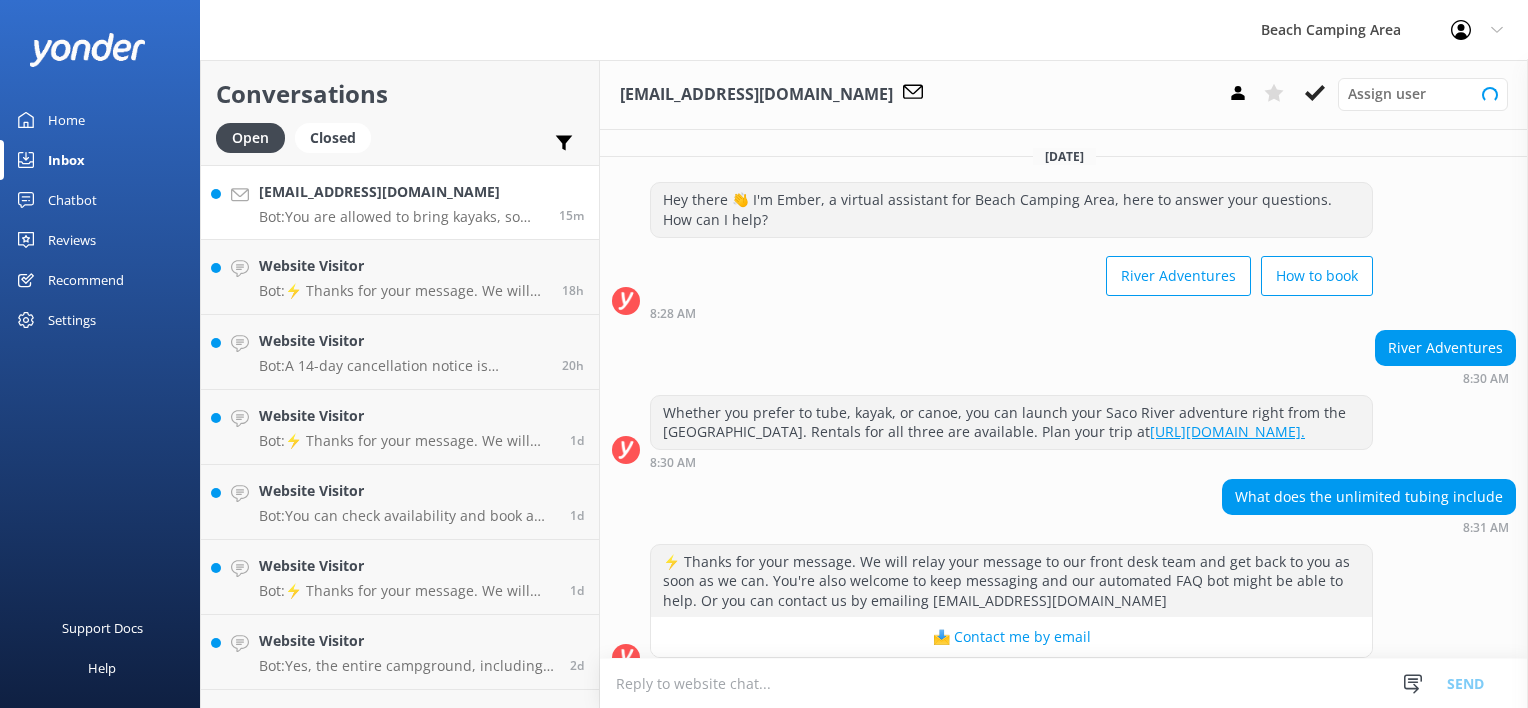 scroll, scrollTop: 361, scrollLeft: 0, axis: vertical 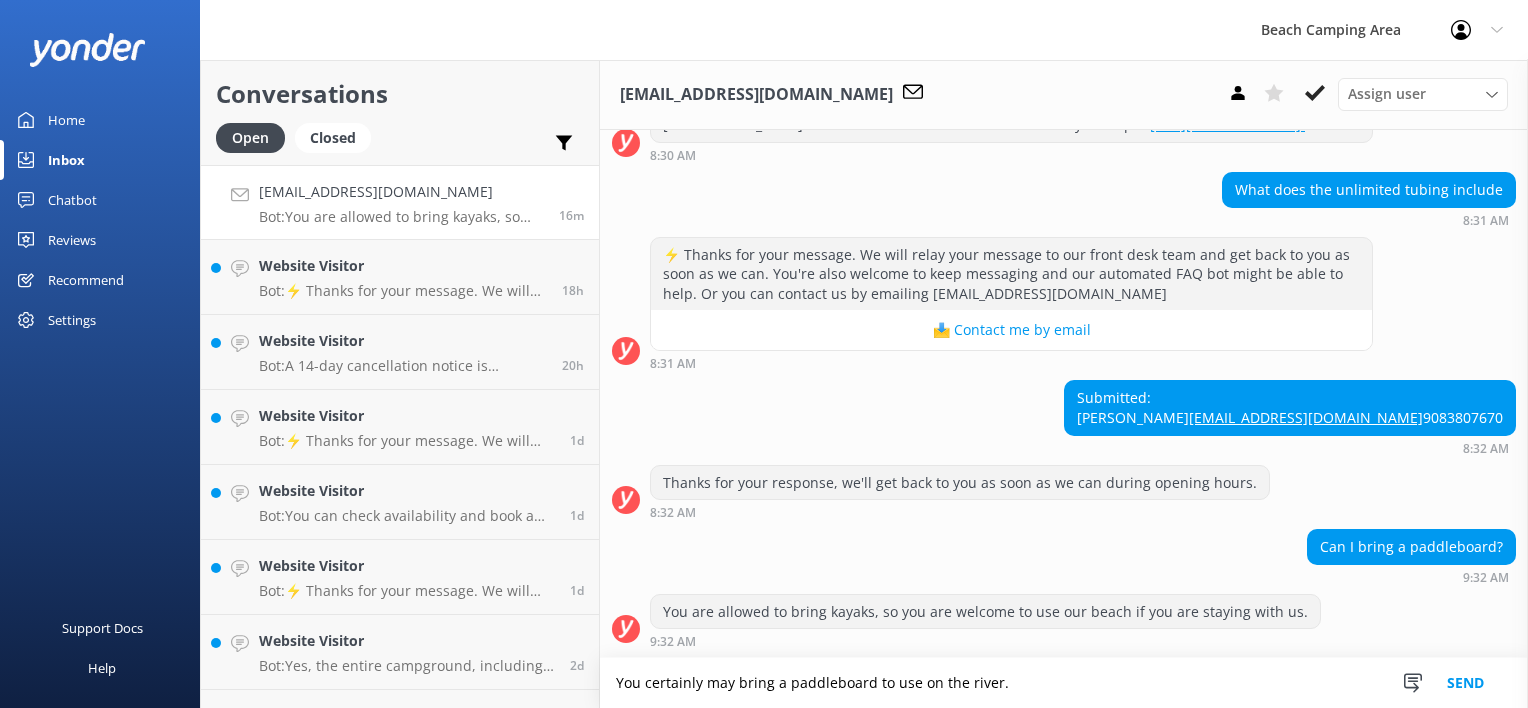 type on "You certainly may bring a paddleboard to use on the river." 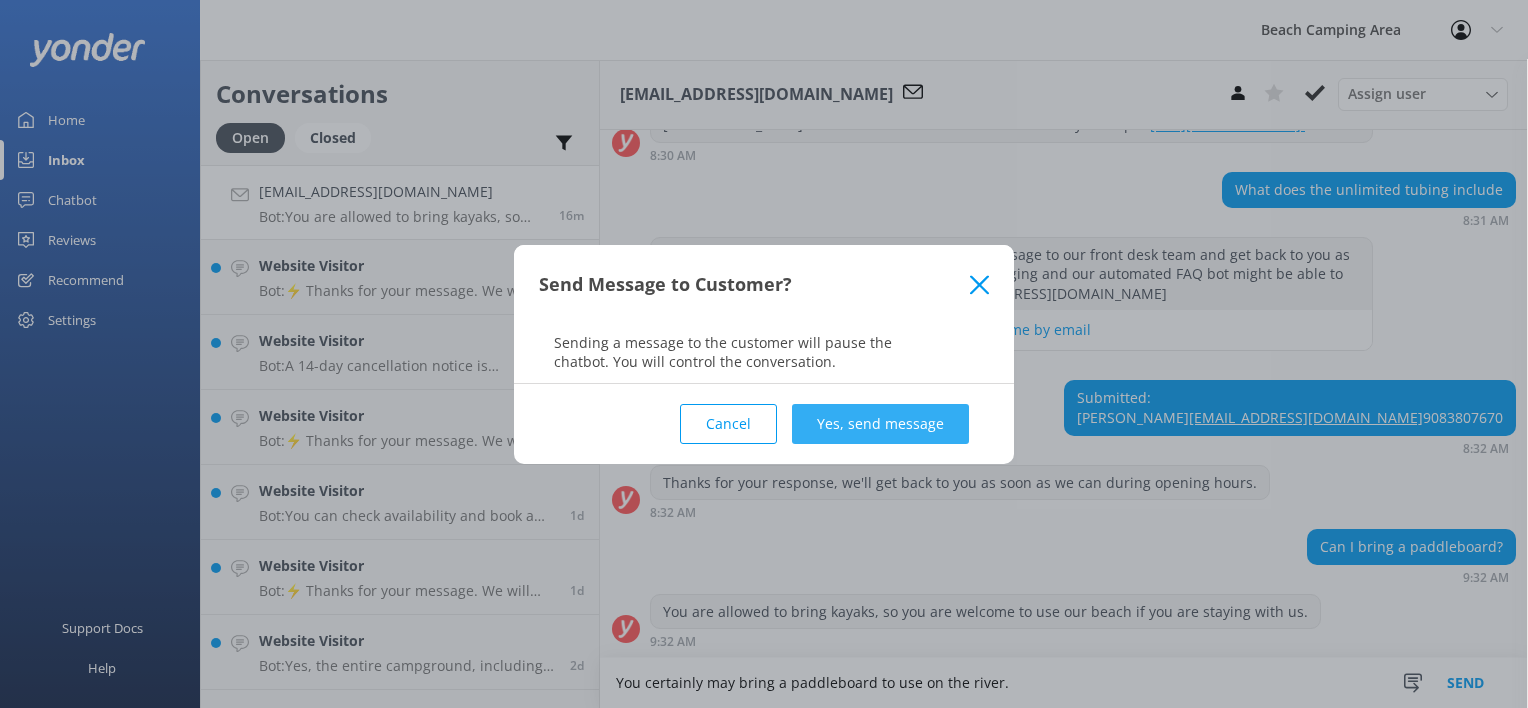 click on "Yes, send message" at bounding box center [880, 424] 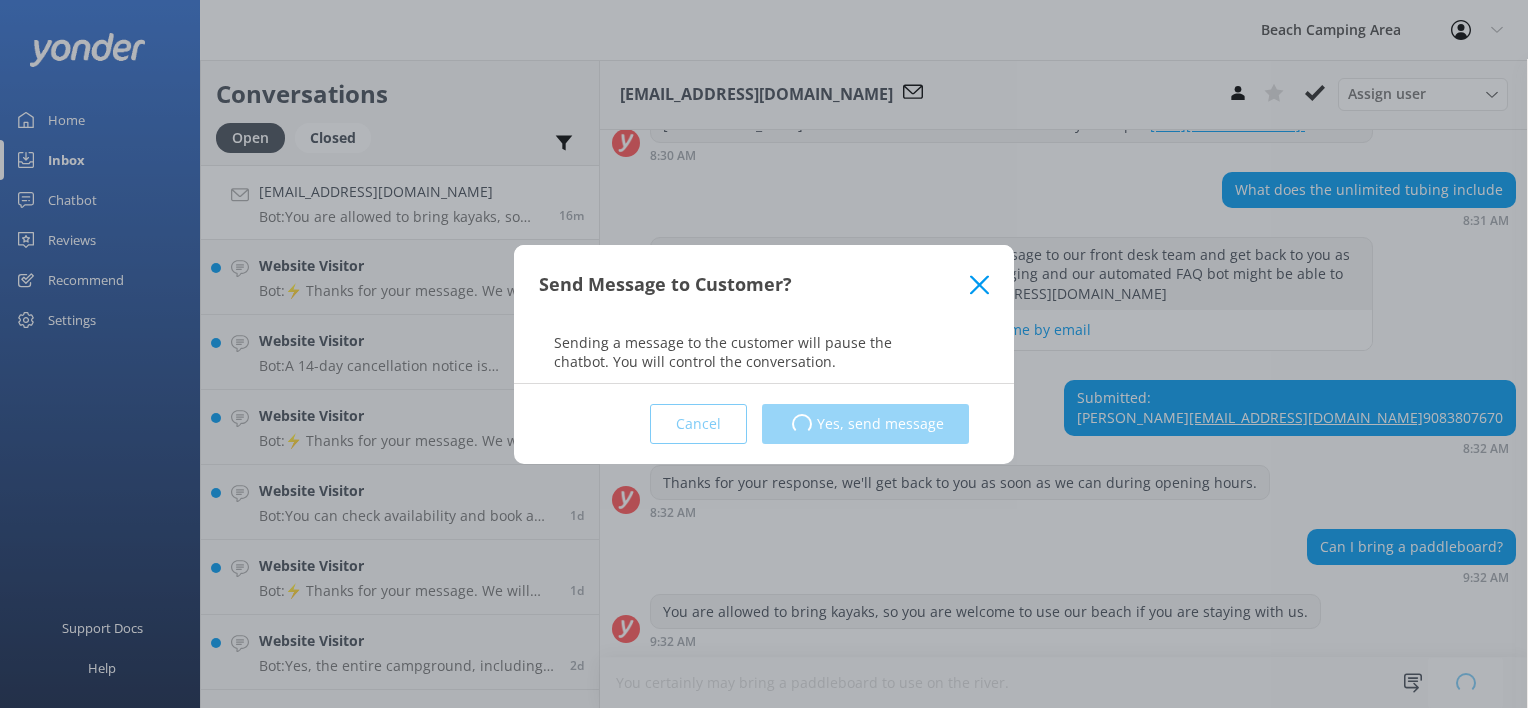 type 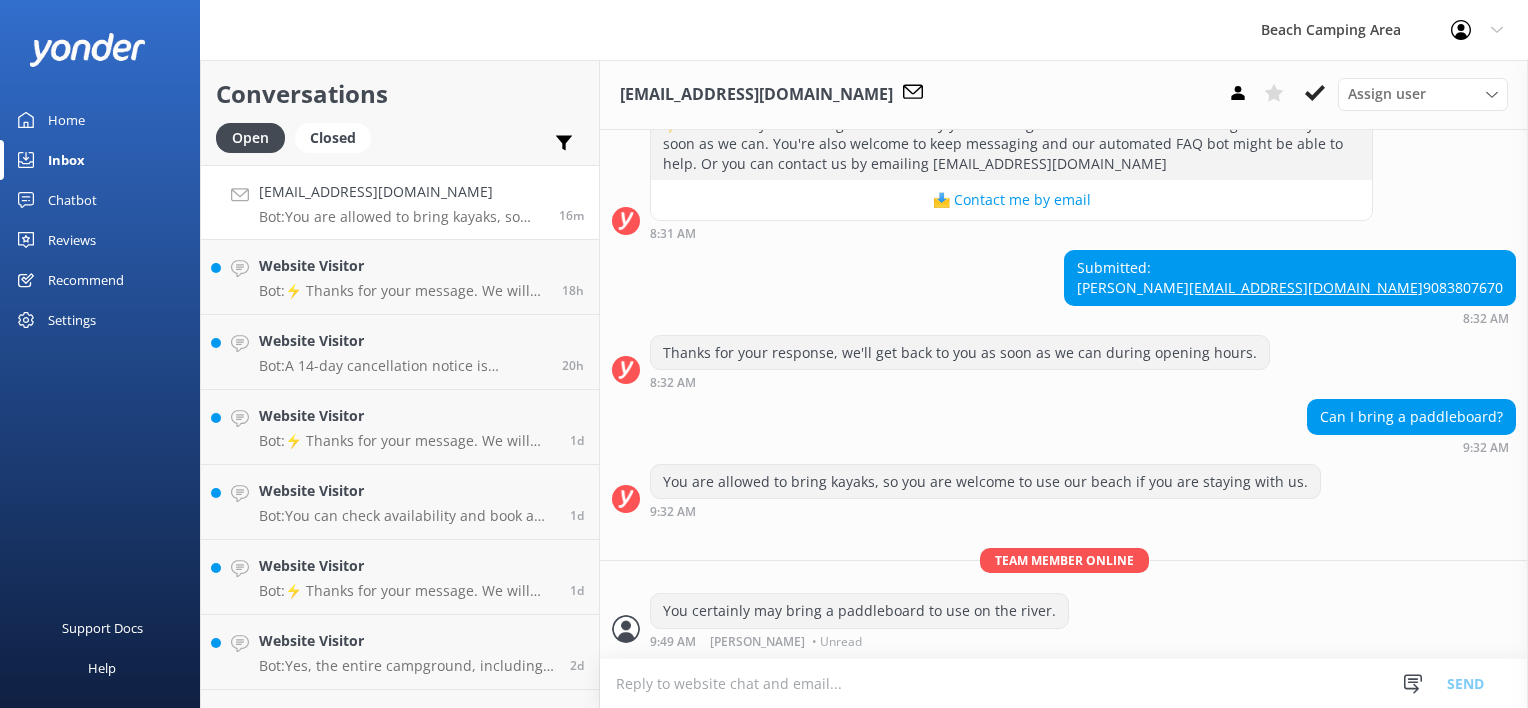 scroll, scrollTop: 491, scrollLeft: 0, axis: vertical 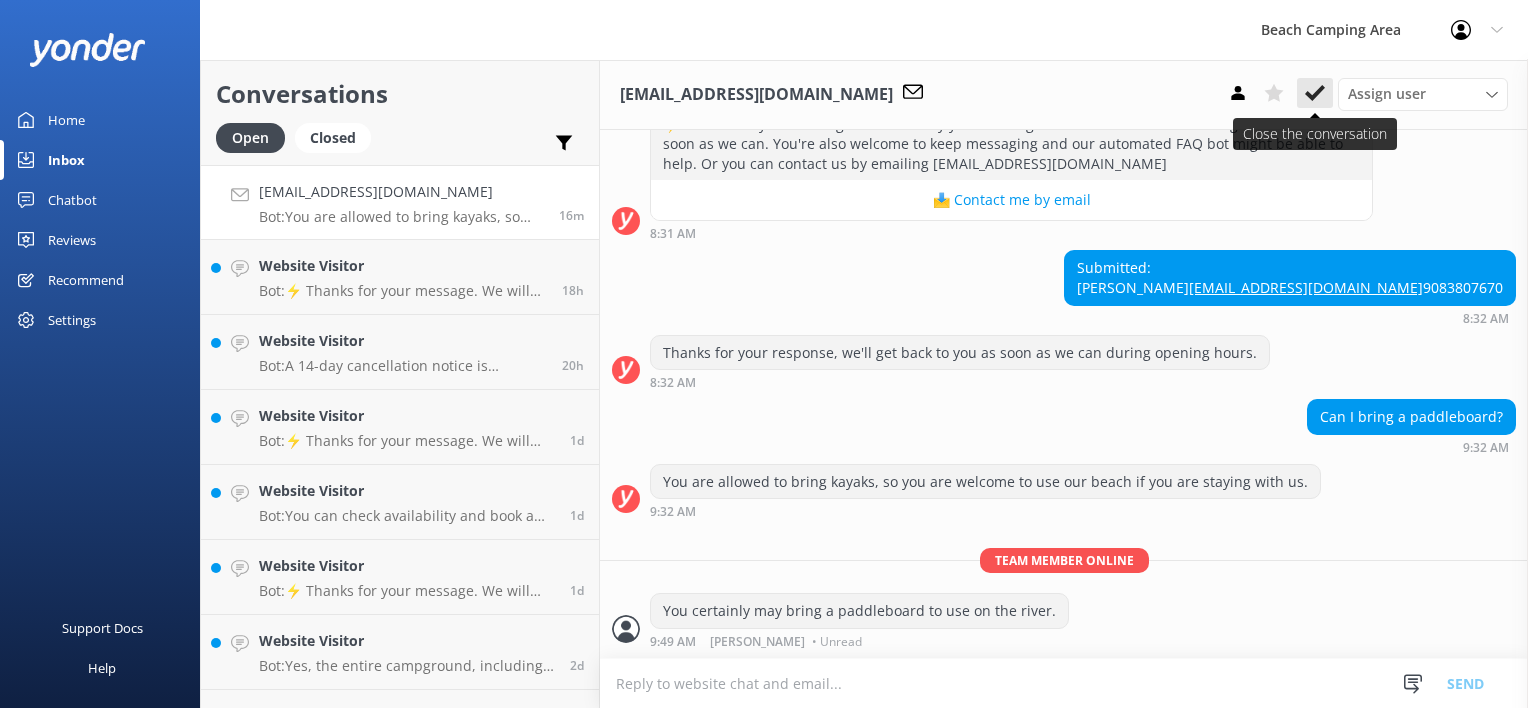 click 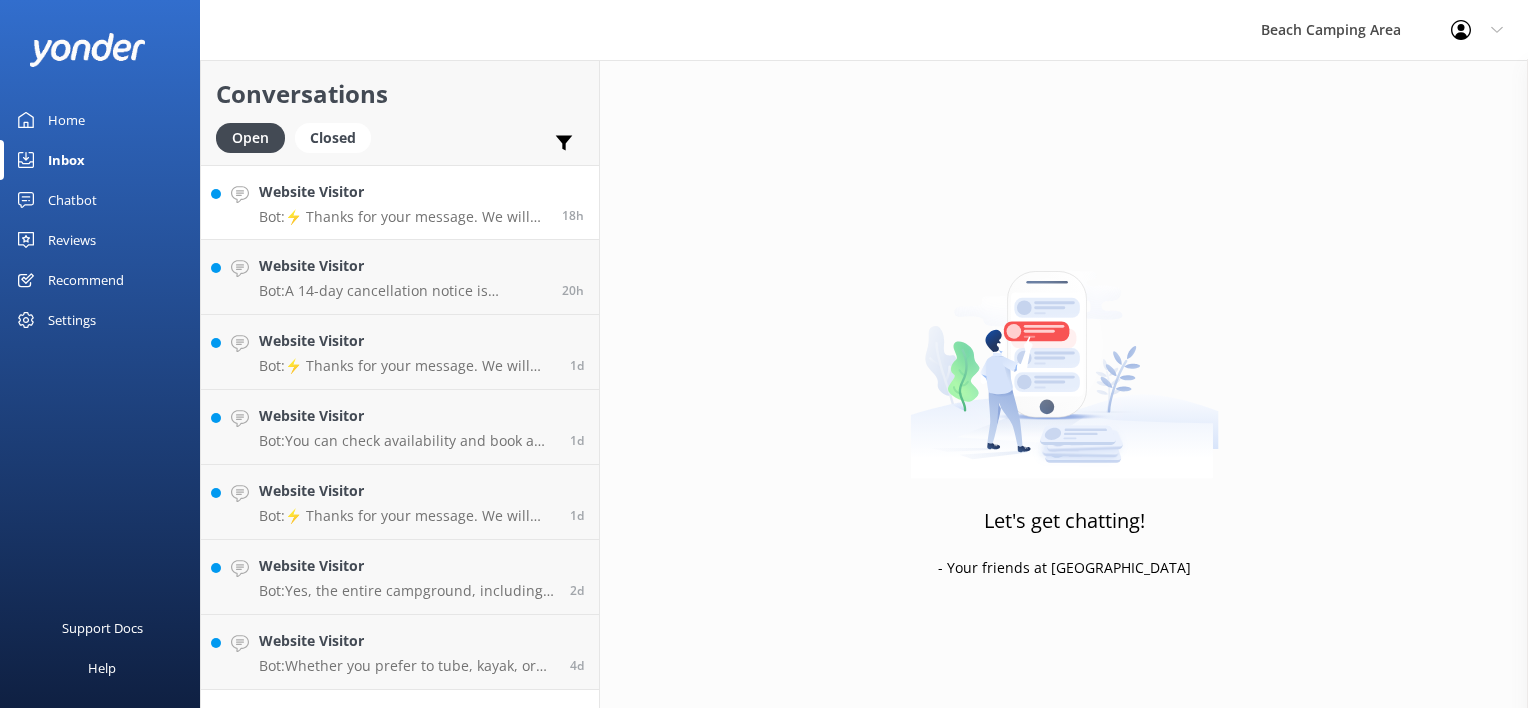 click on "Website Visitor Bot:  ⚡ Thanks for your message. We will relay your message to our front desk team and get back to you as soon as we can. You're also welcome to keep messaging and our automated FAQ bot might be able to help. Or you can contact us by emailing [EMAIL_ADDRESS][DOMAIN_NAME]" at bounding box center [403, 202] 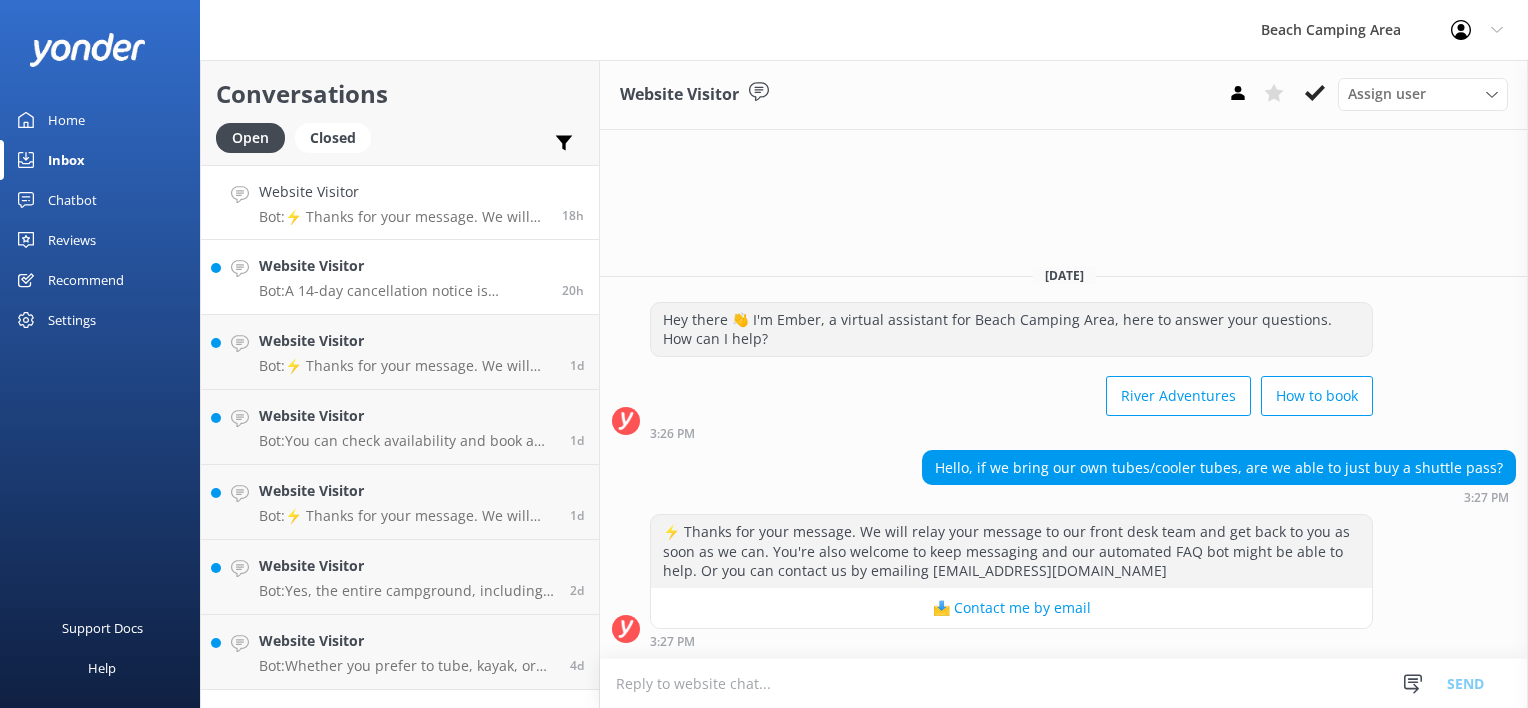 click on "Bot:  A 14-day cancellation notice is required to receive a refund of your deposit, minus a $25.00 cancellation fee per site. If you cancel within less than 14 days of arrival, you will not receive a refund. If you leave early for any reason, including inclement weather, you will not receive a refund. This policy may change if there is a mandatory evacuation causing the campground to close." at bounding box center (403, 291) 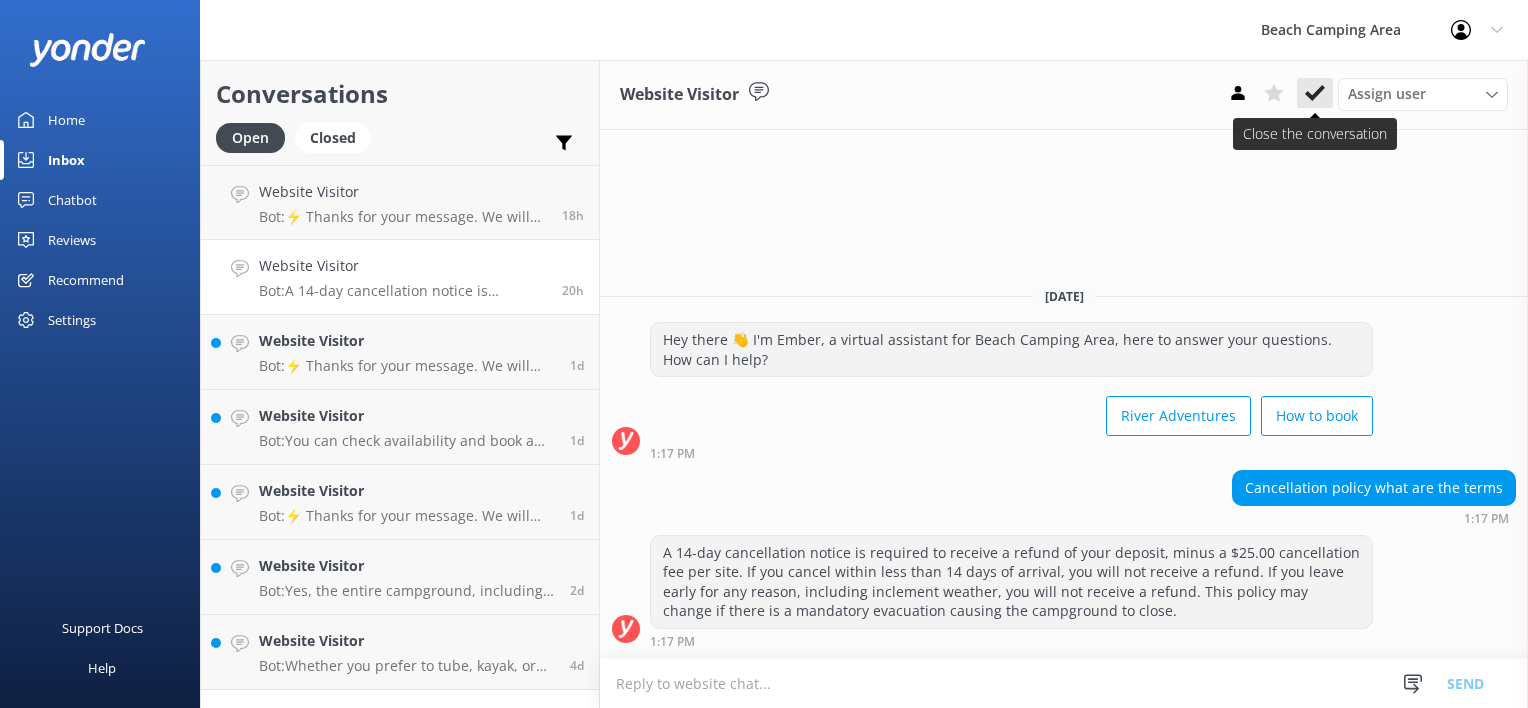 click 